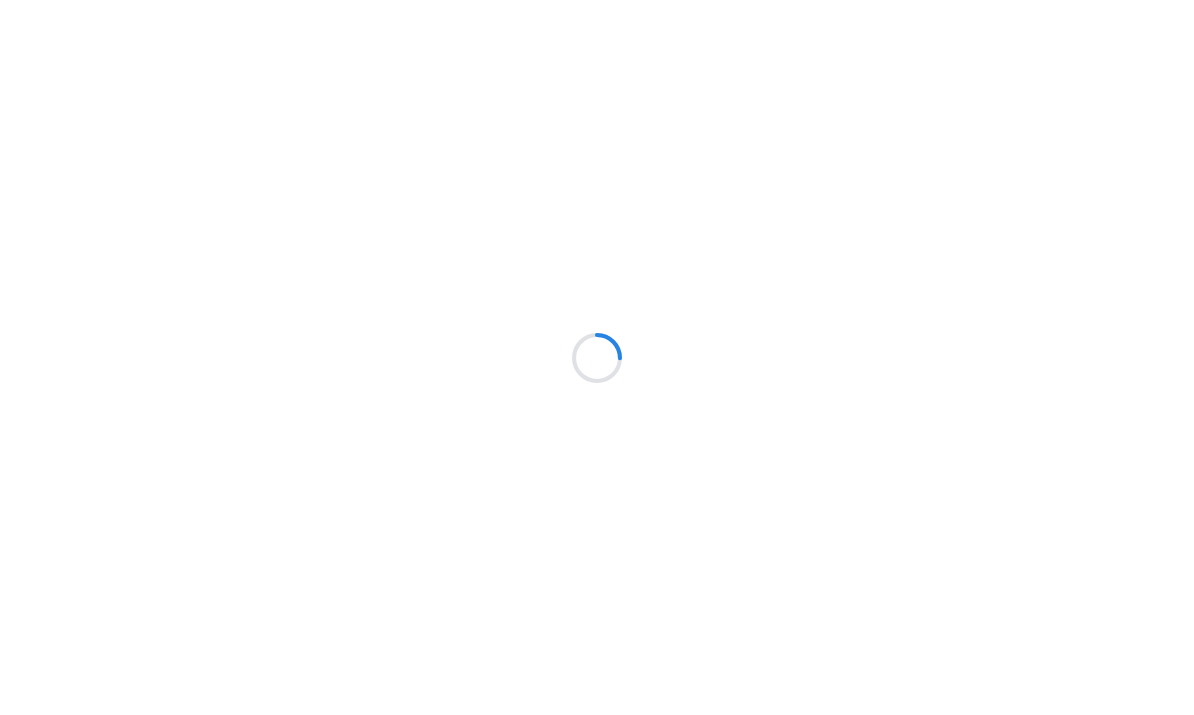 scroll, scrollTop: 0, scrollLeft: 0, axis: both 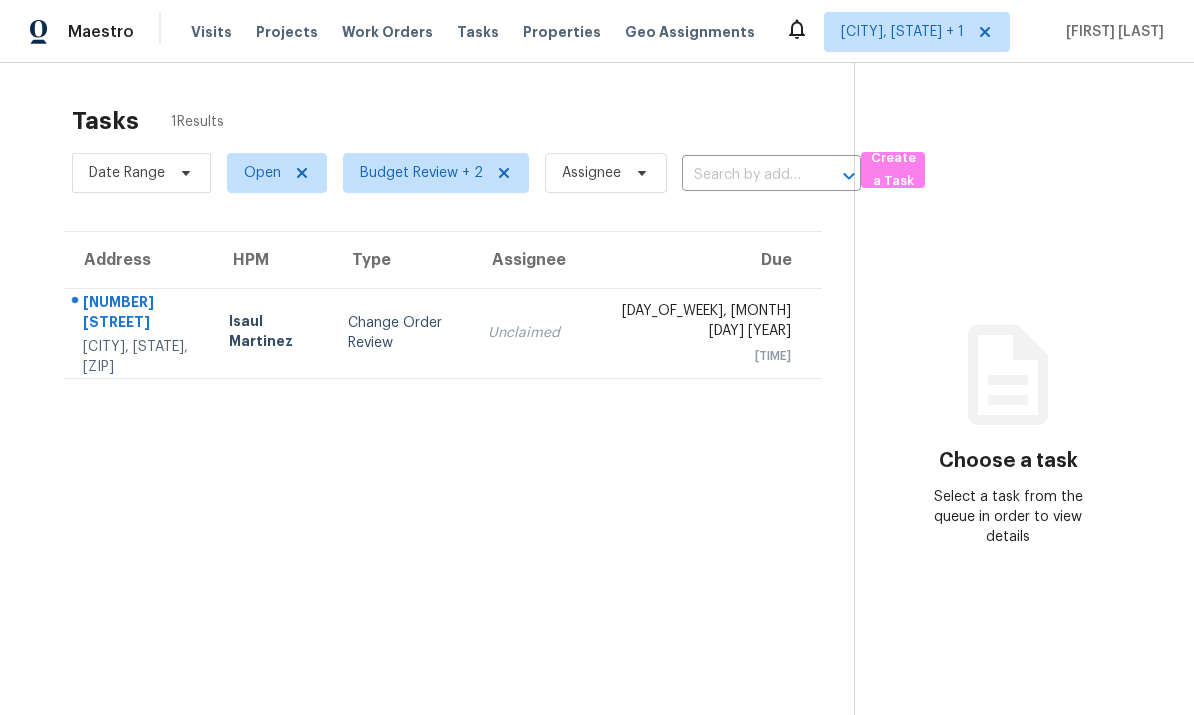 click on "[CITY], [STATE], [ZIP]" at bounding box center (140, 357) 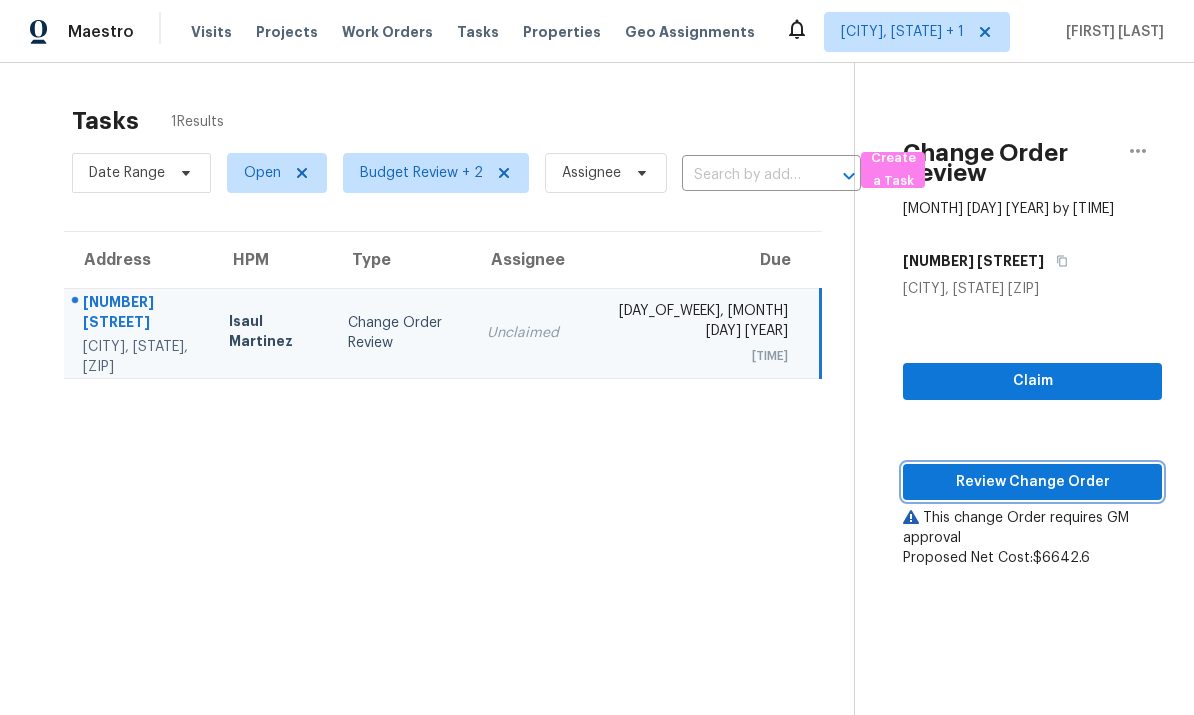 click on "Review Change Order" at bounding box center (1032, 482) 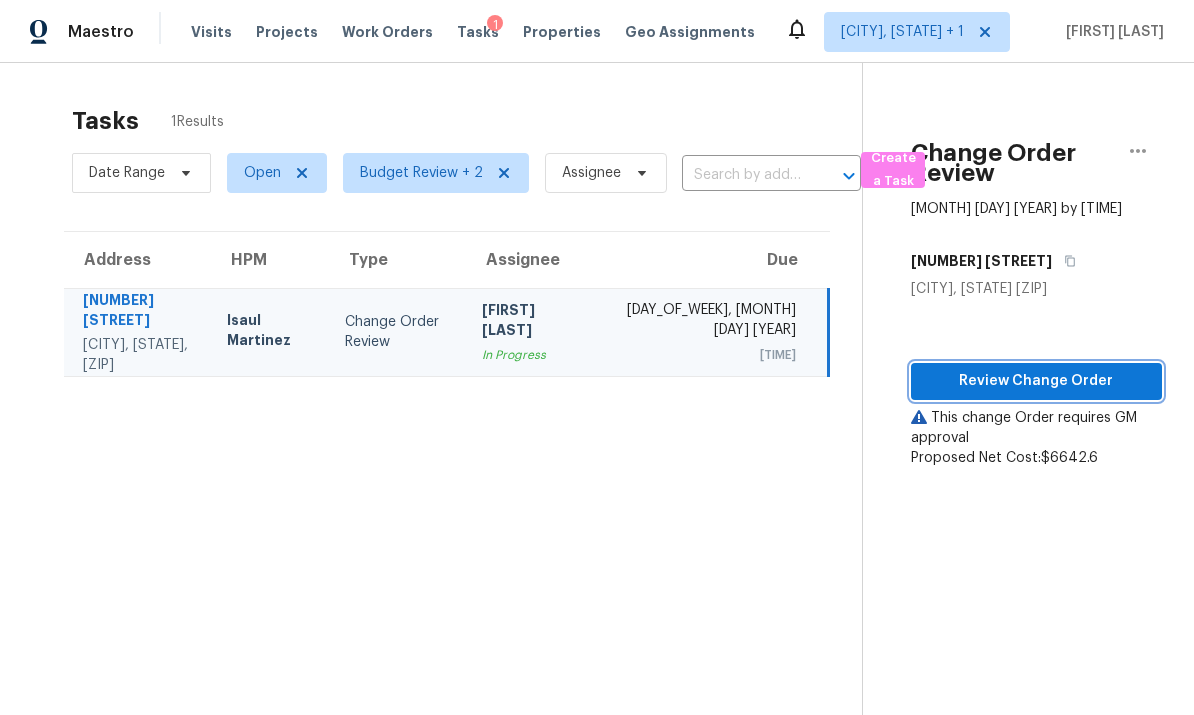 click on "Review Change Order" at bounding box center (1036, 381) 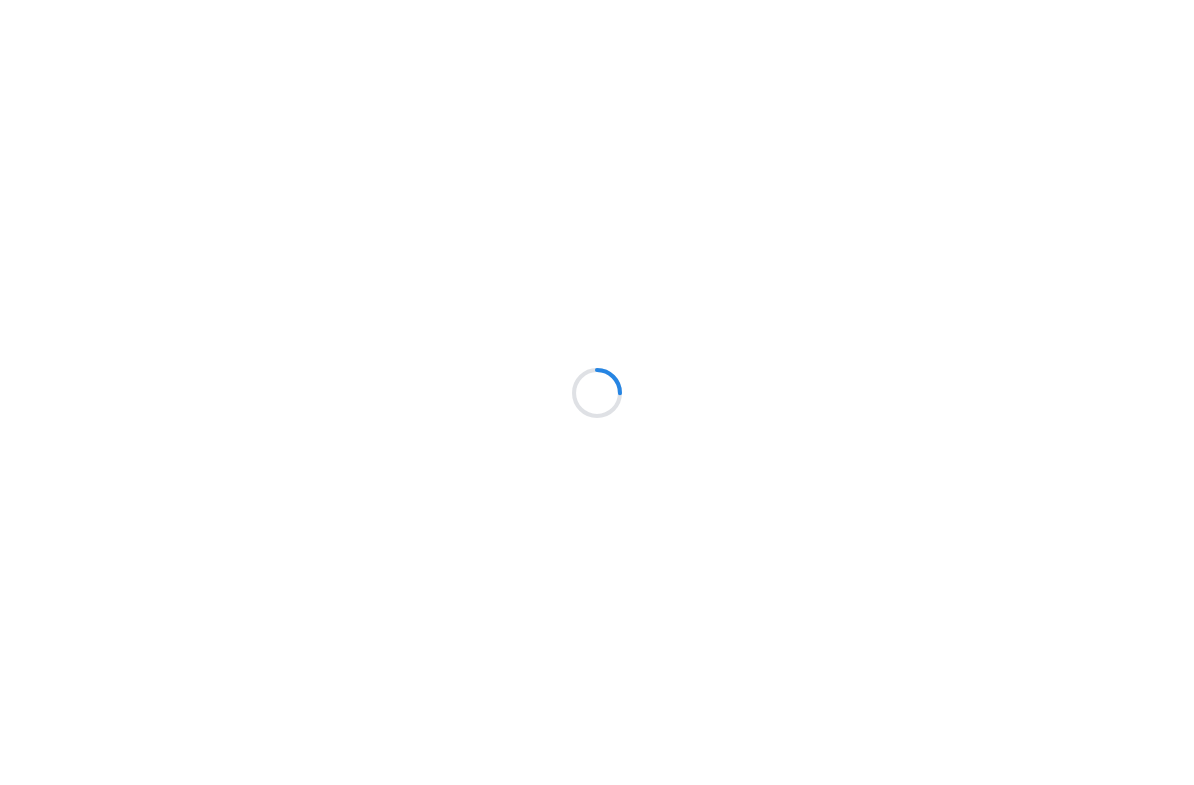 scroll, scrollTop: 0, scrollLeft: 0, axis: both 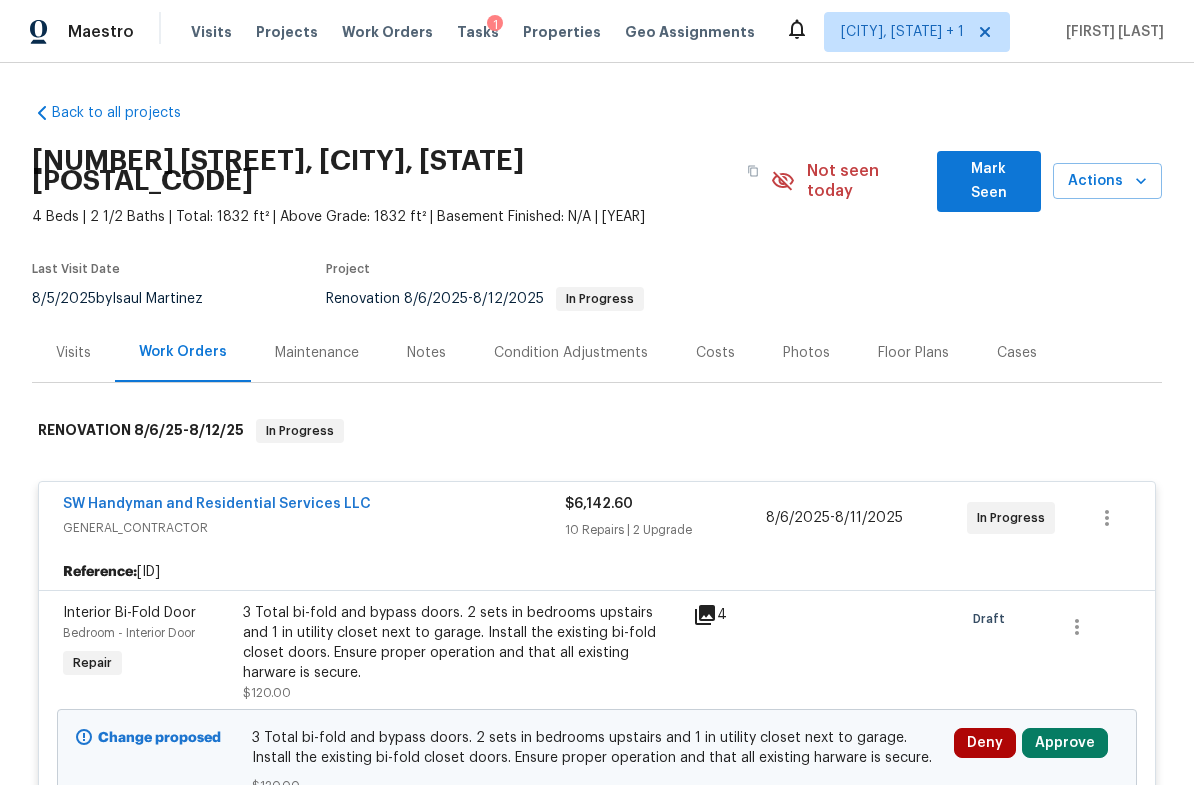 click on "Notes" at bounding box center (426, 353) 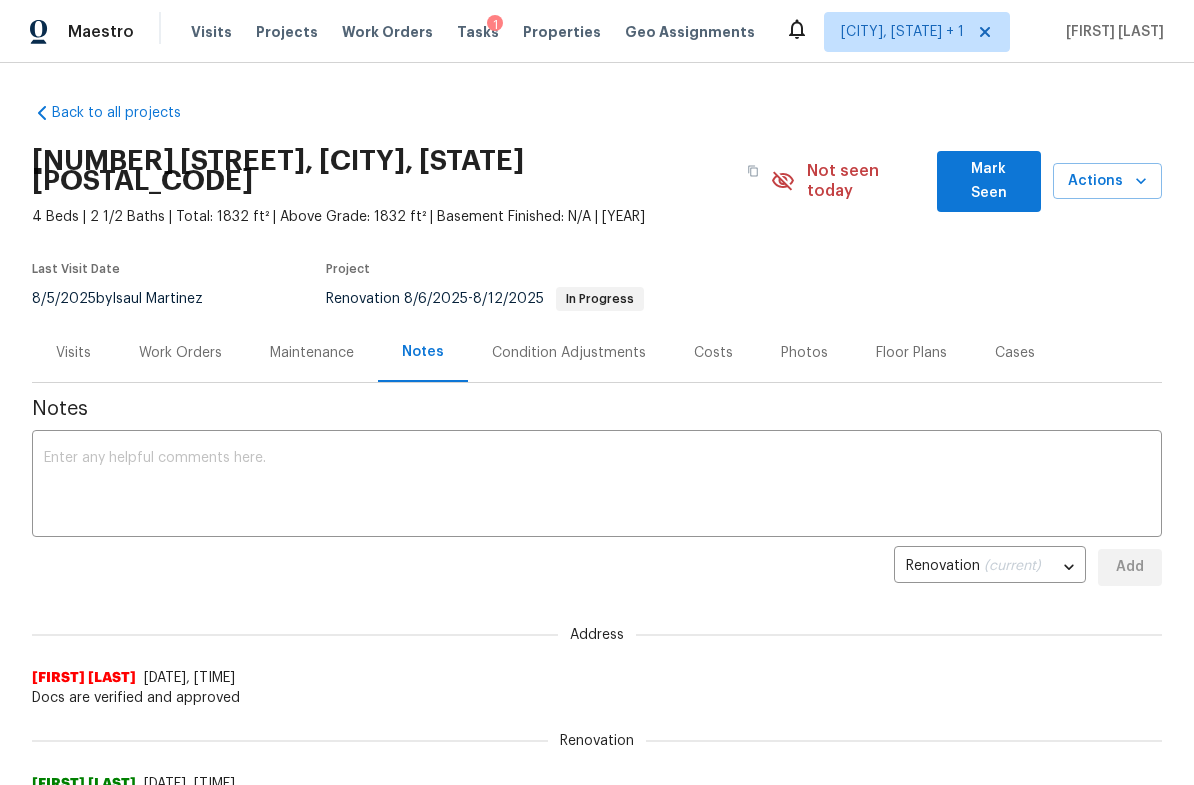 scroll, scrollTop: 0, scrollLeft: 0, axis: both 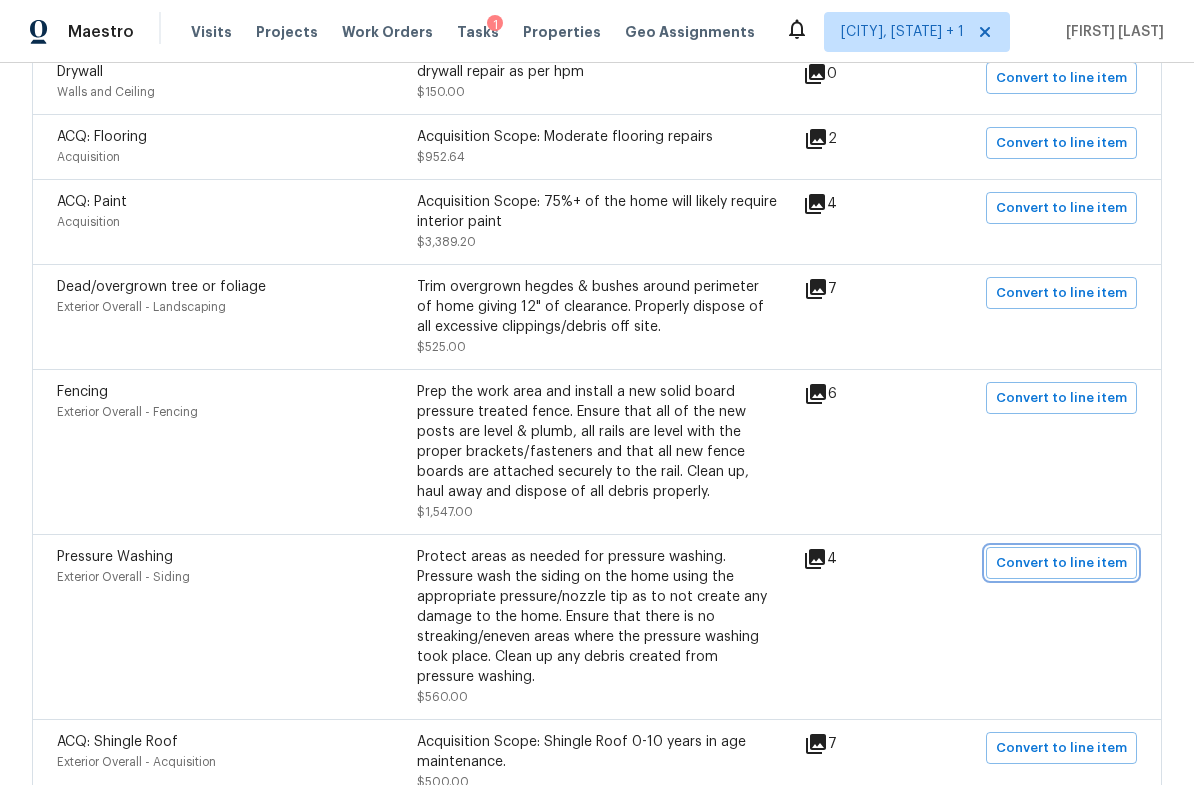 click on "Convert to line item" at bounding box center (1061, 563) 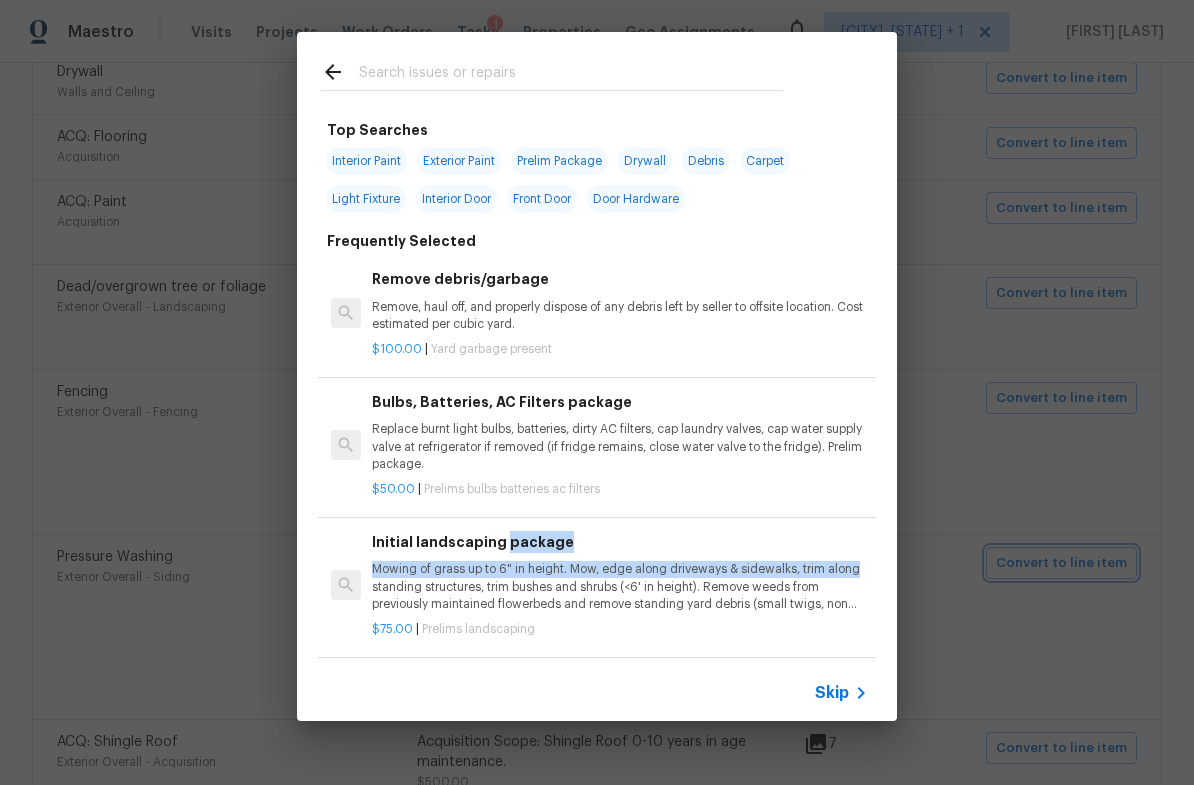 click on "Top Searches Interior Paint Exterior Paint Prelim Package Drywall Debris Carpet Light Fixture Interior Door Front Door Door Hardware Frequently Selected Remove debris/garbage Remove, haul off, and properly dispose of any debris left by seller to offsite location. Cost estimated per cubic yard. $100.00   |   Yard garbage present Bulbs, Batteries, AC Filters package Replace burnt light bulbs, batteries, dirty AC filters, cap laundry valves, cap water supply valve at refrigerator if removed (if fridge remains, close water valve to the fridge). Prelim package. $50.00   |   Prelims bulbs batteries ac filters Initial landscaping package Mowing of grass up to 6" in height. Mow, edge along driveways & sidewalks, trim along standing structures, trim bushes and shrubs (<6' in height). Remove weeds from previously maintained flowerbeds and remove standing yard debris (small twigs, non seasonal falling leaves).  Use leaf blower to remove clippings from hard surfaces." $75.00   |   Prelims landscaping $8.00   |   $75.00" at bounding box center (597, 376) 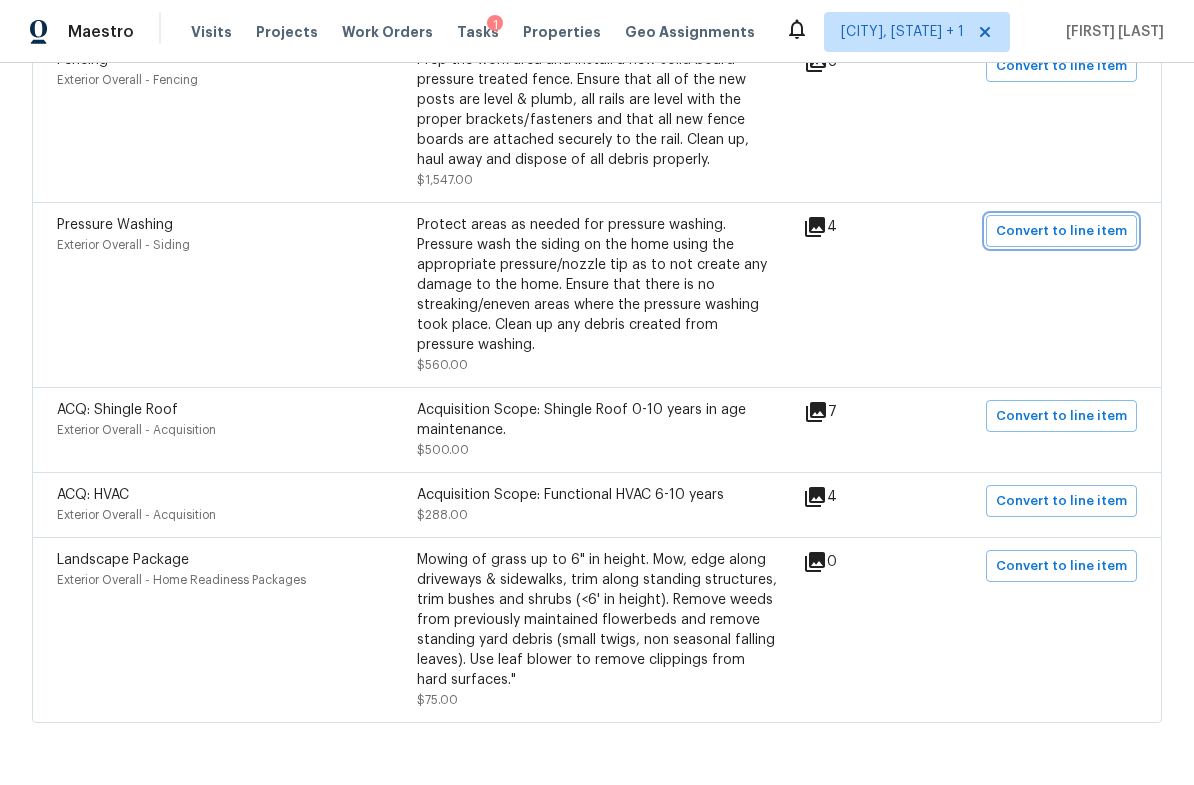 scroll, scrollTop: 874, scrollLeft: 0, axis: vertical 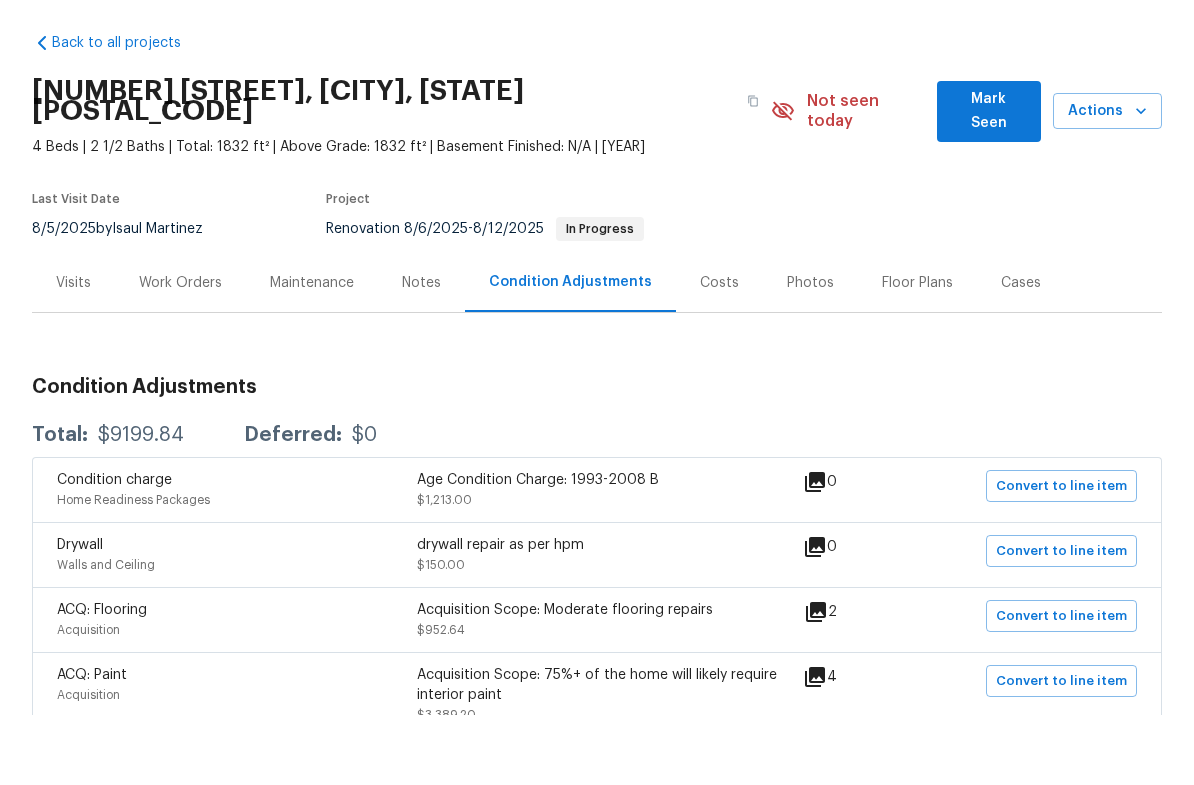 click on "Visits" at bounding box center (73, 353) 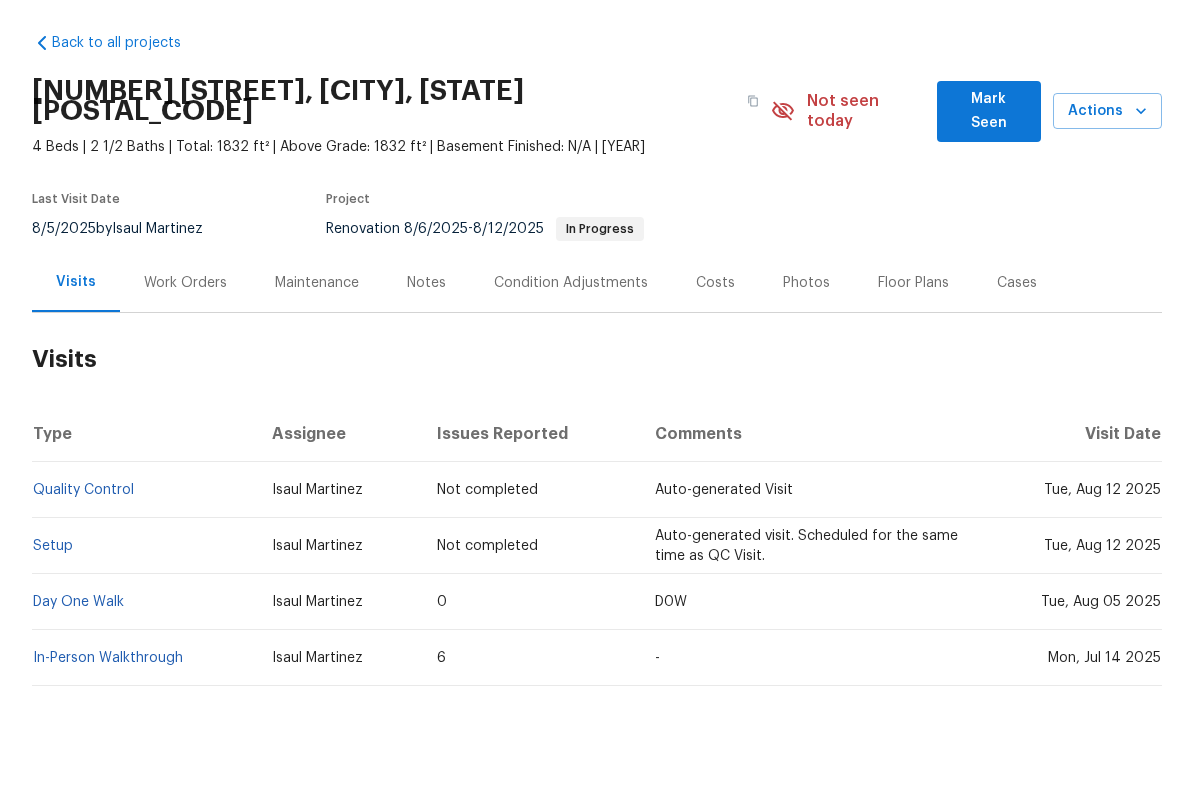 click on "In-Person Walkthrough" at bounding box center [108, 728] 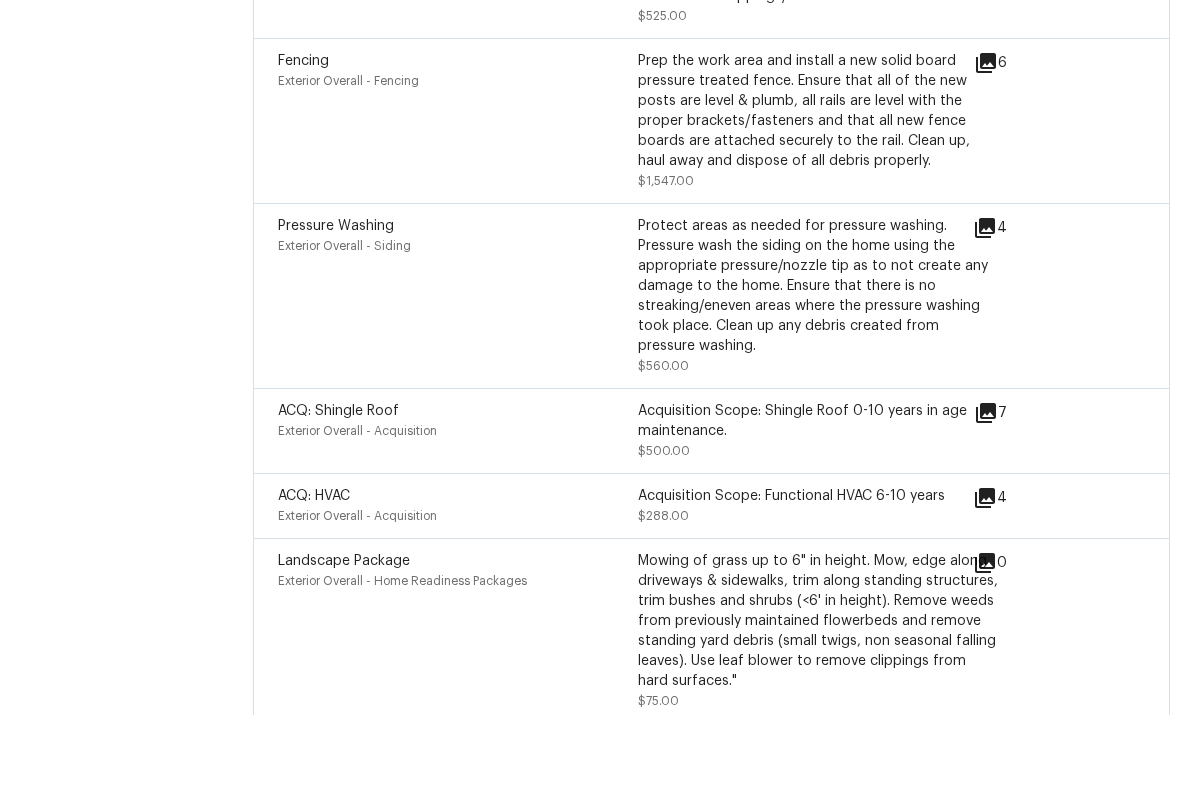 scroll, scrollTop: 5129, scrollLeft: 0, axis: vertical 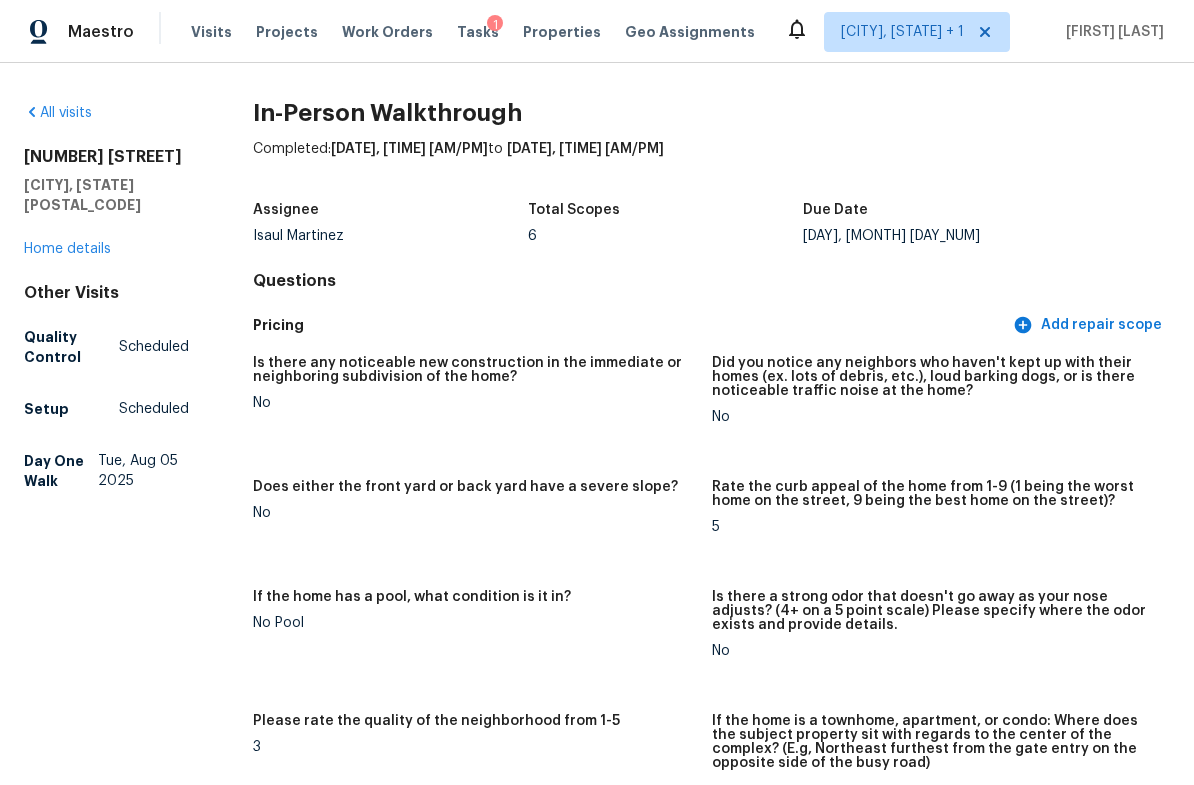 click on "Work Orders" at bounding box center (387, 32) 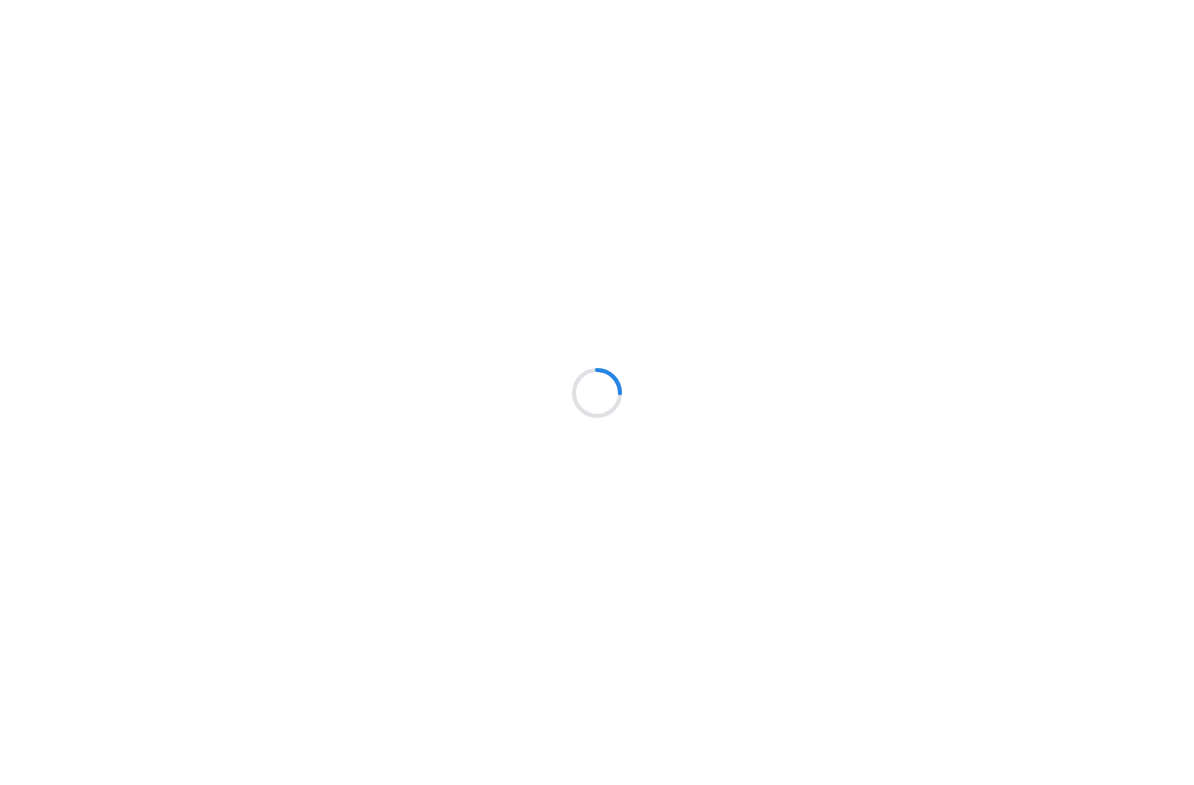 scroll, scrollTop: 0, scrollLeft: 0, axis: both 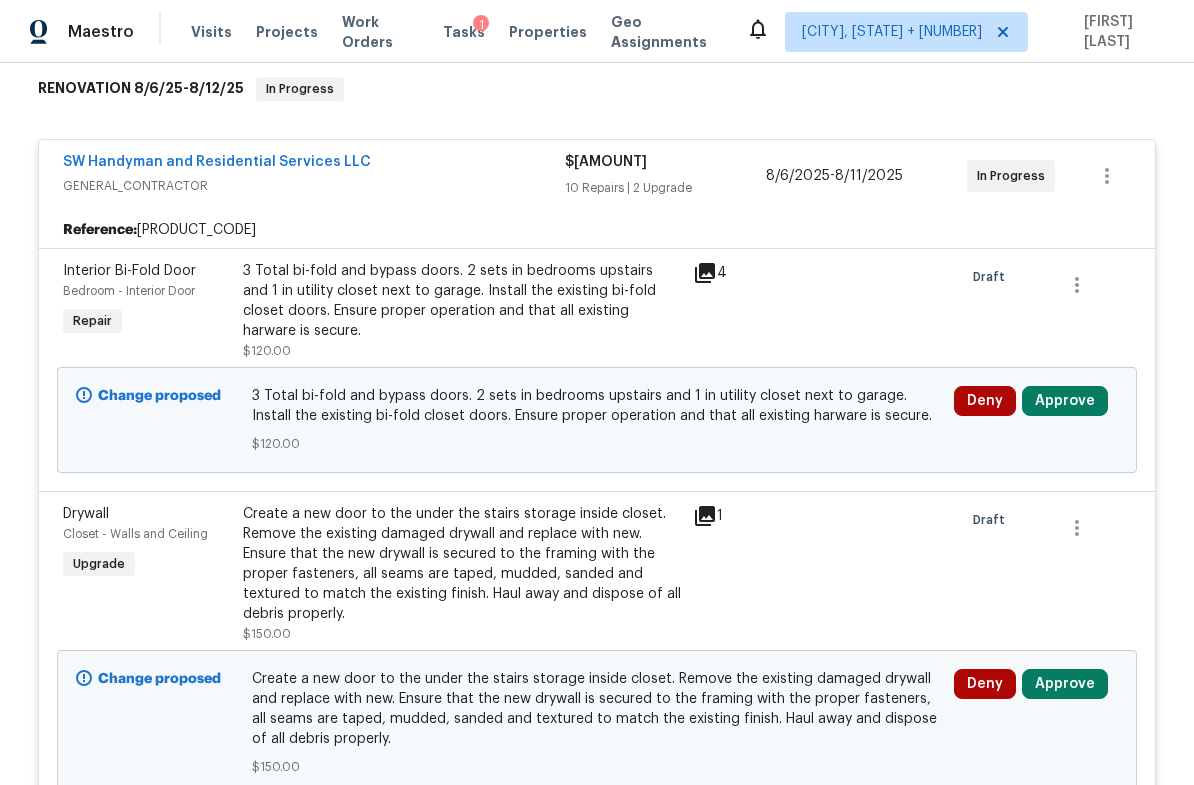 click 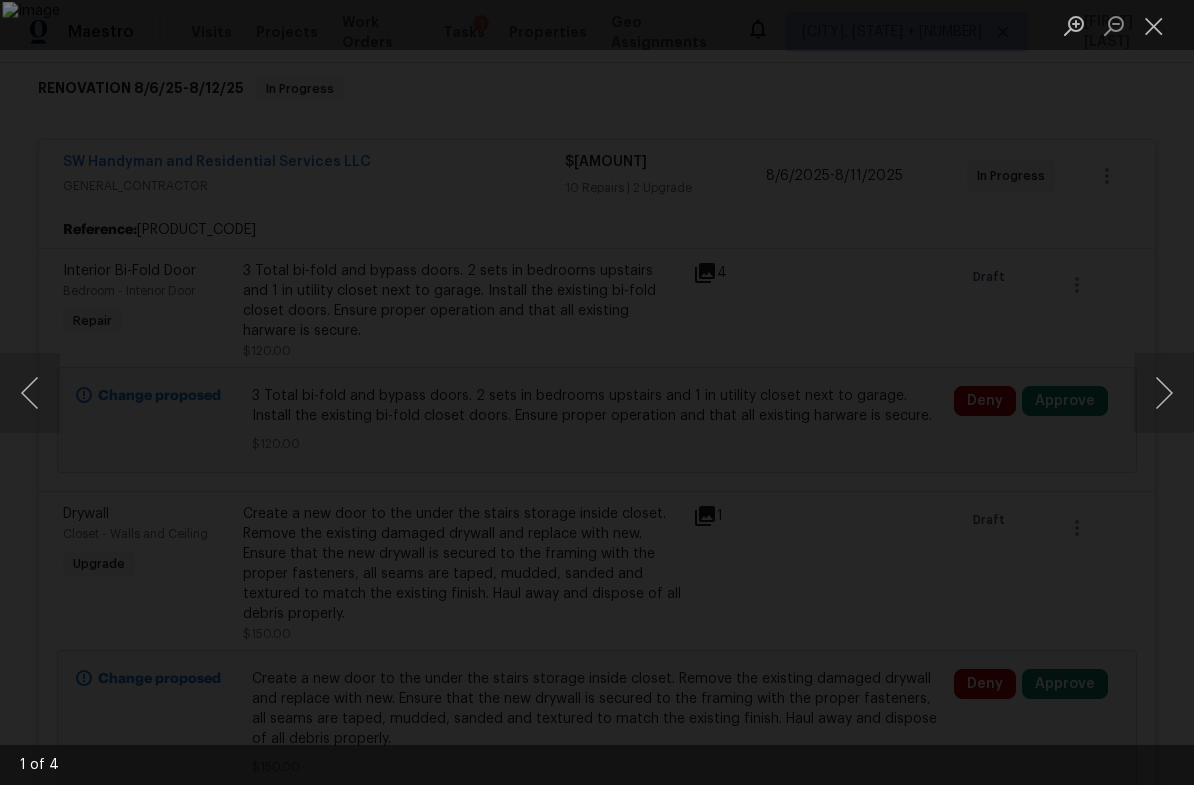 click at bounding box center [1164, 393] 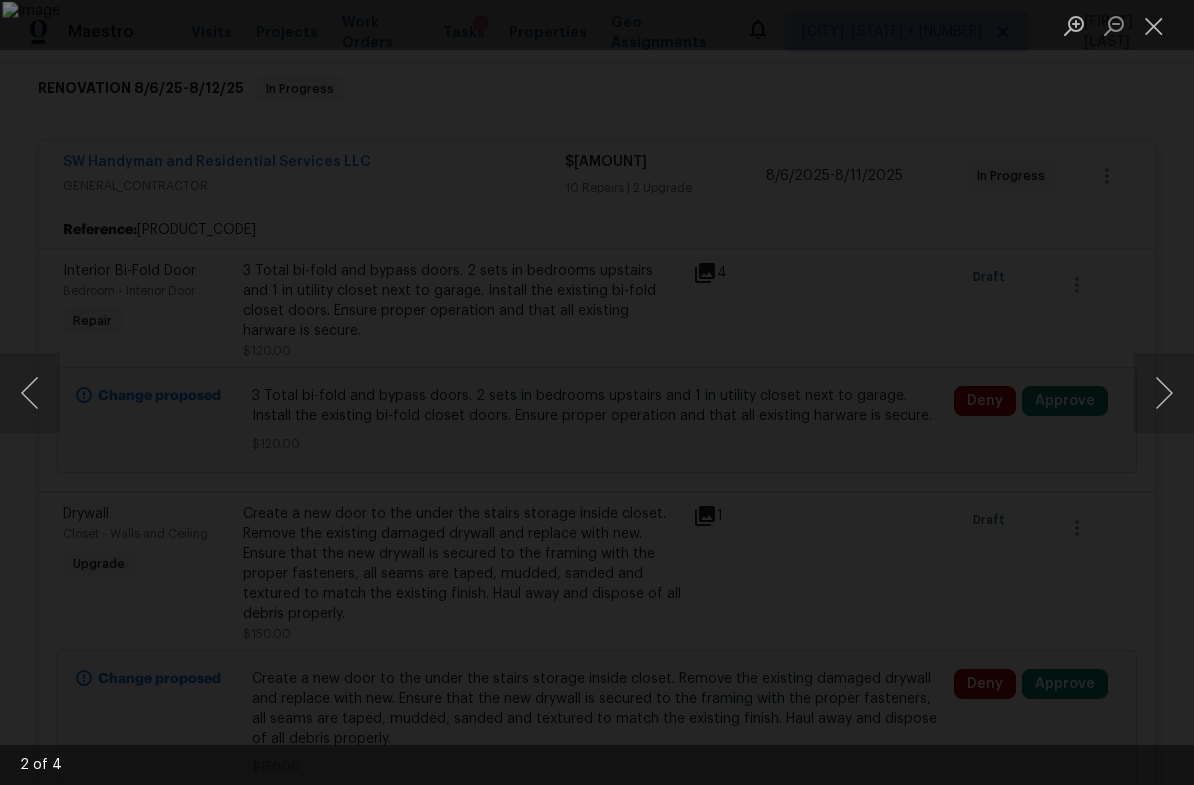click at bounding box center [1164, 393] 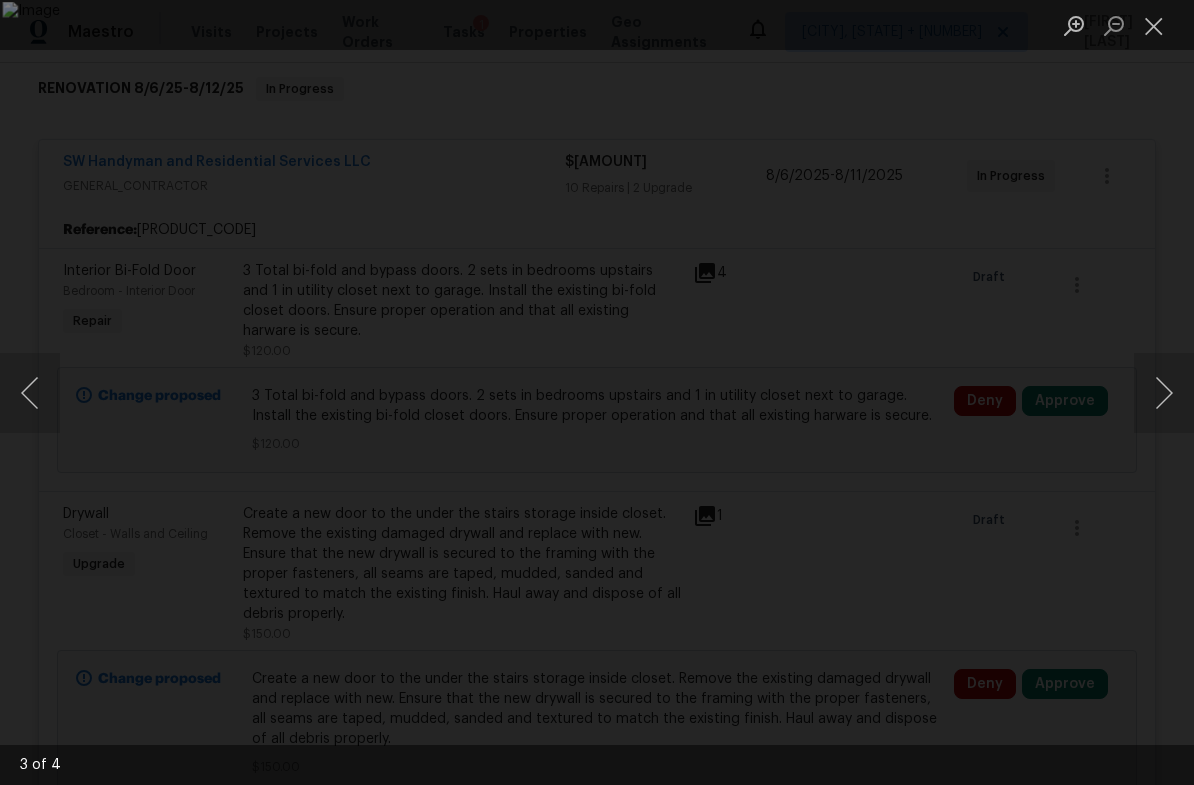 click at bounding box center [1164, 393] 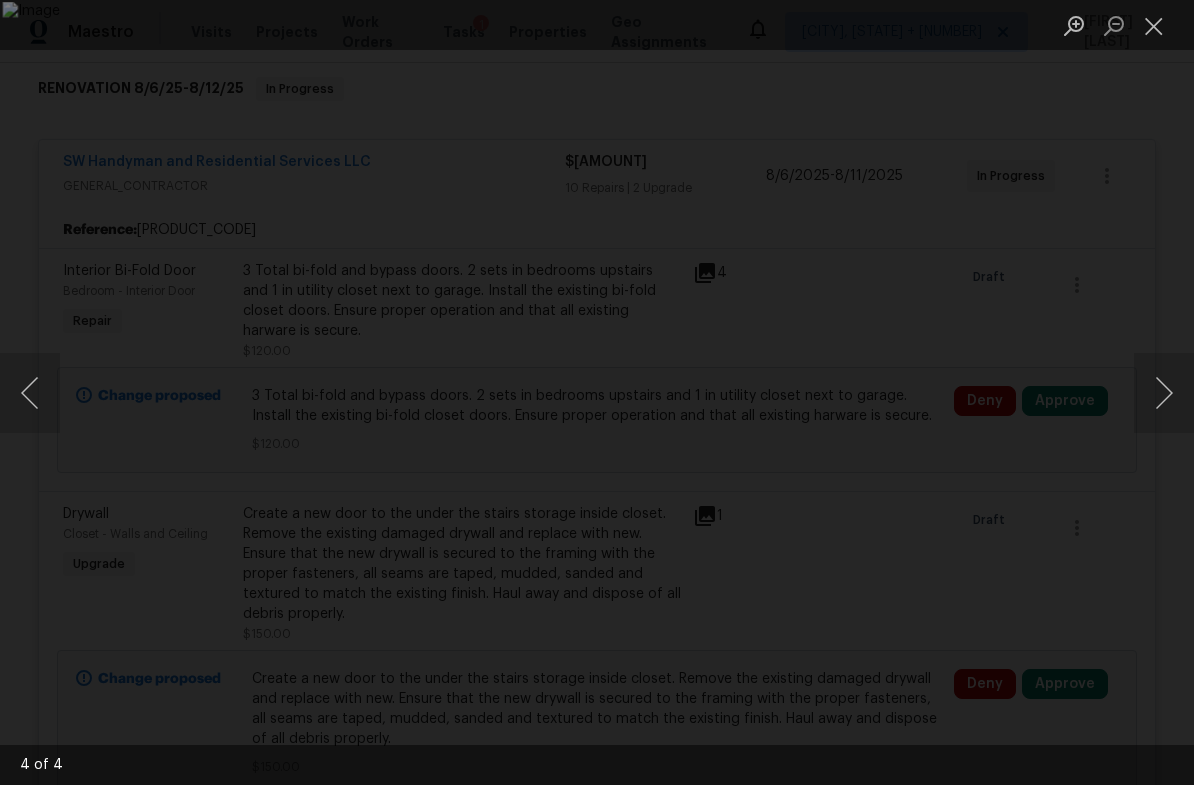 click at bounding box center (1164, 393) 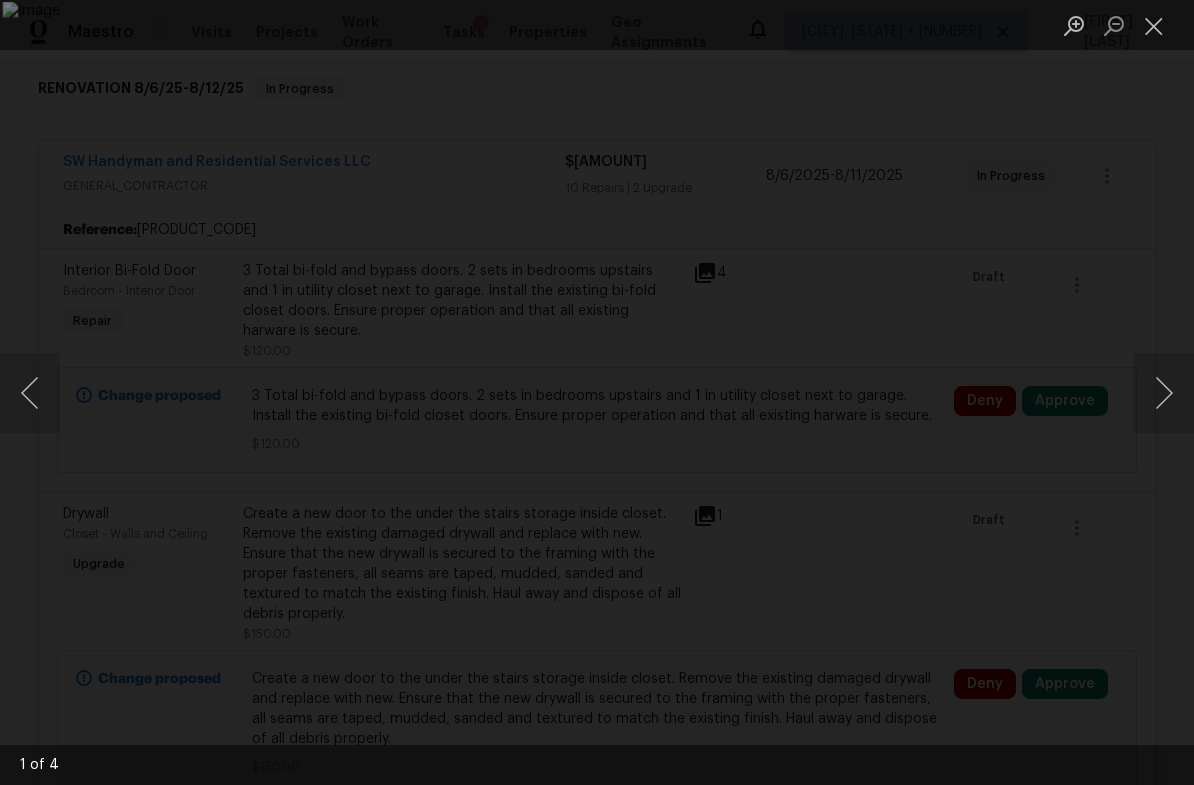 click at bounding box center [1154, 25] 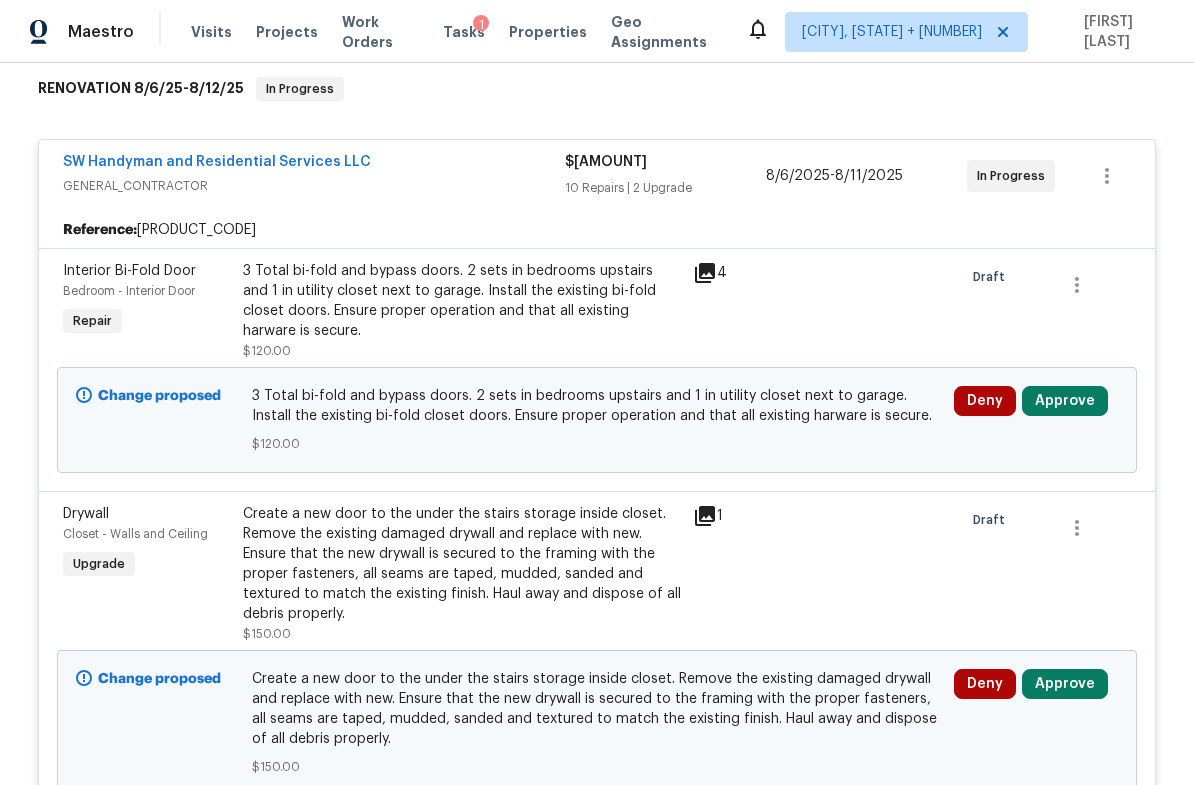 click on "Approve" at bounding box center (1065, 401) 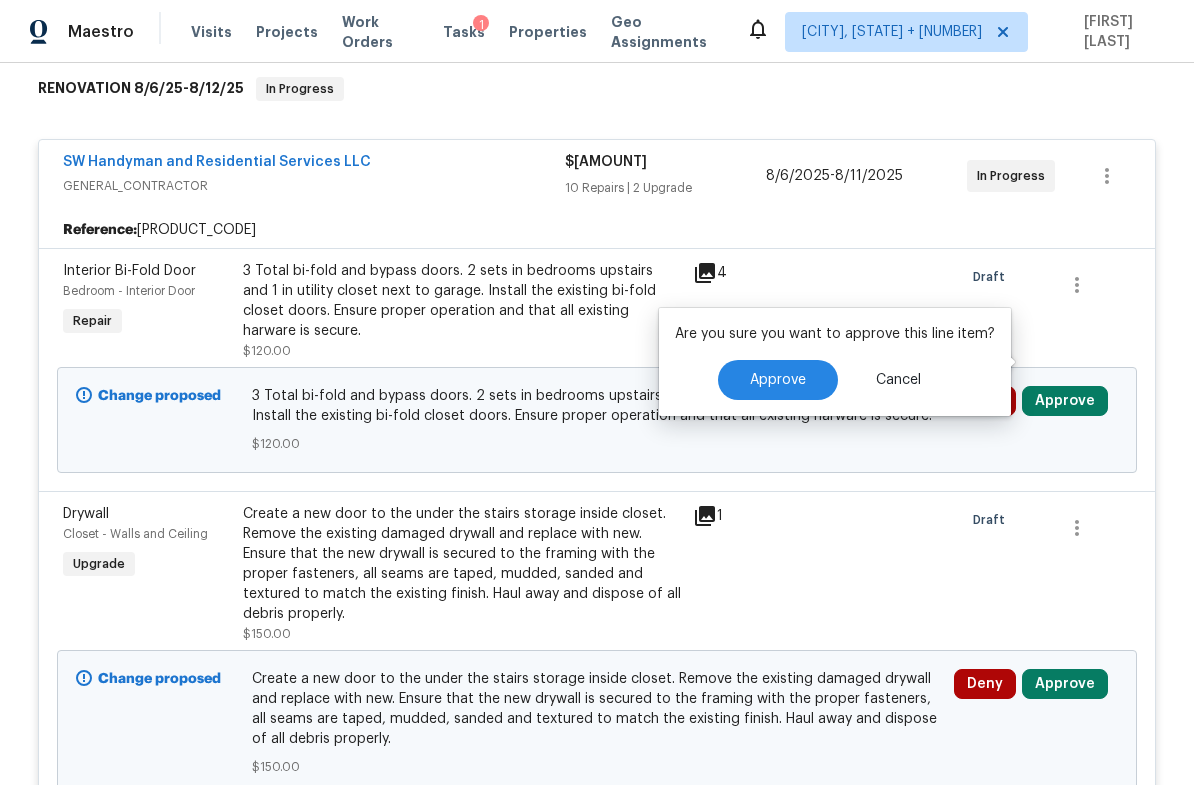 click on "Approve" at bounding box center (778, 380) 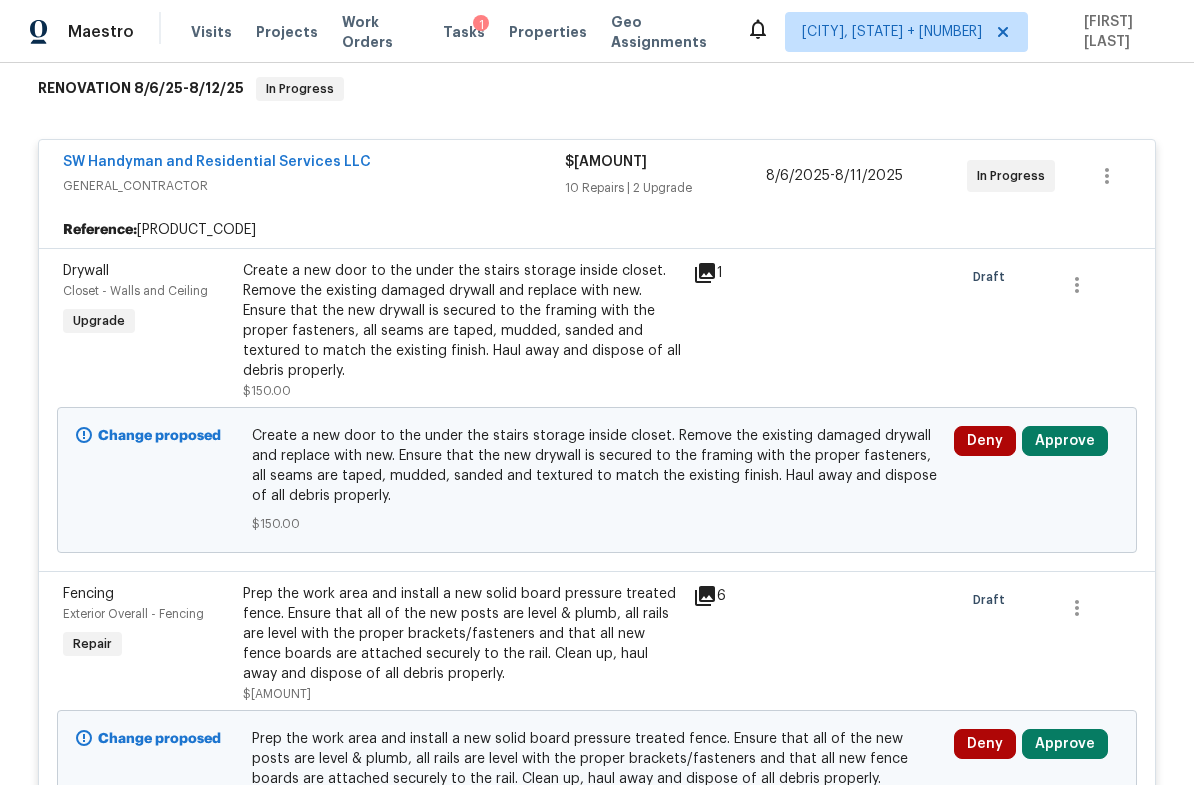 click 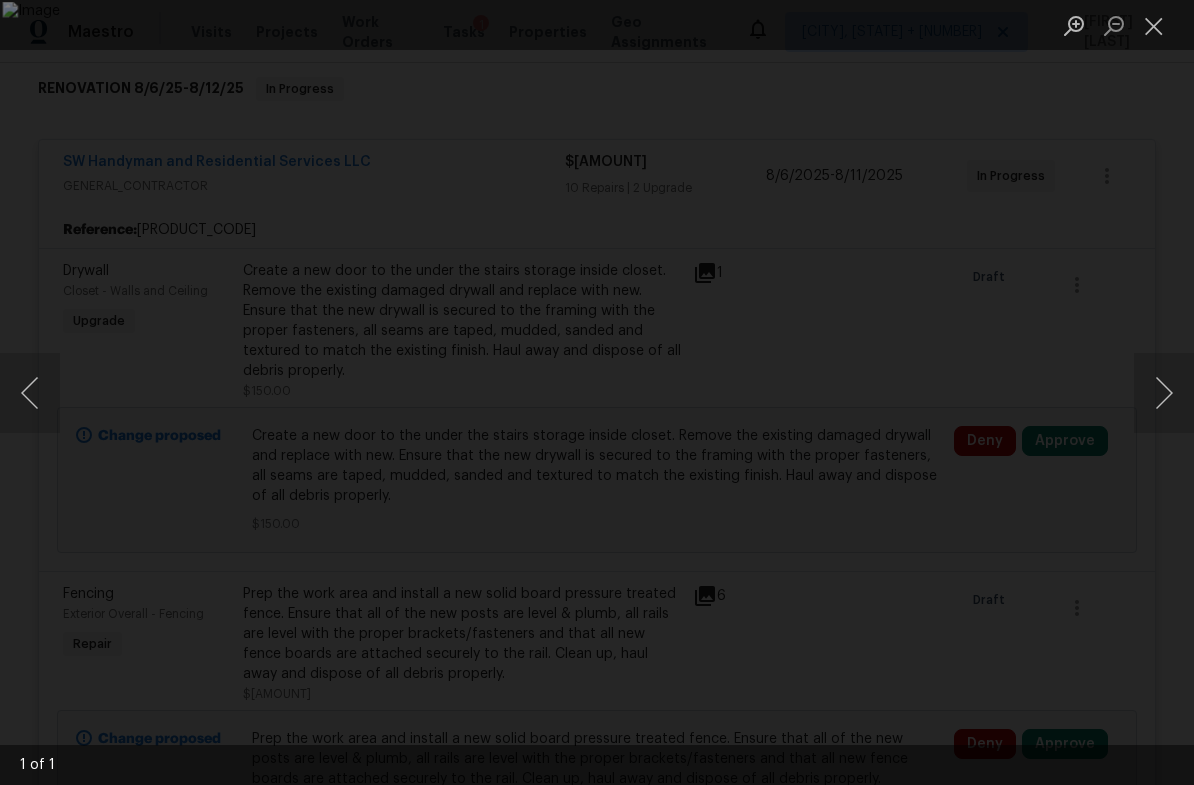 click at bounding box center [1164, 393] 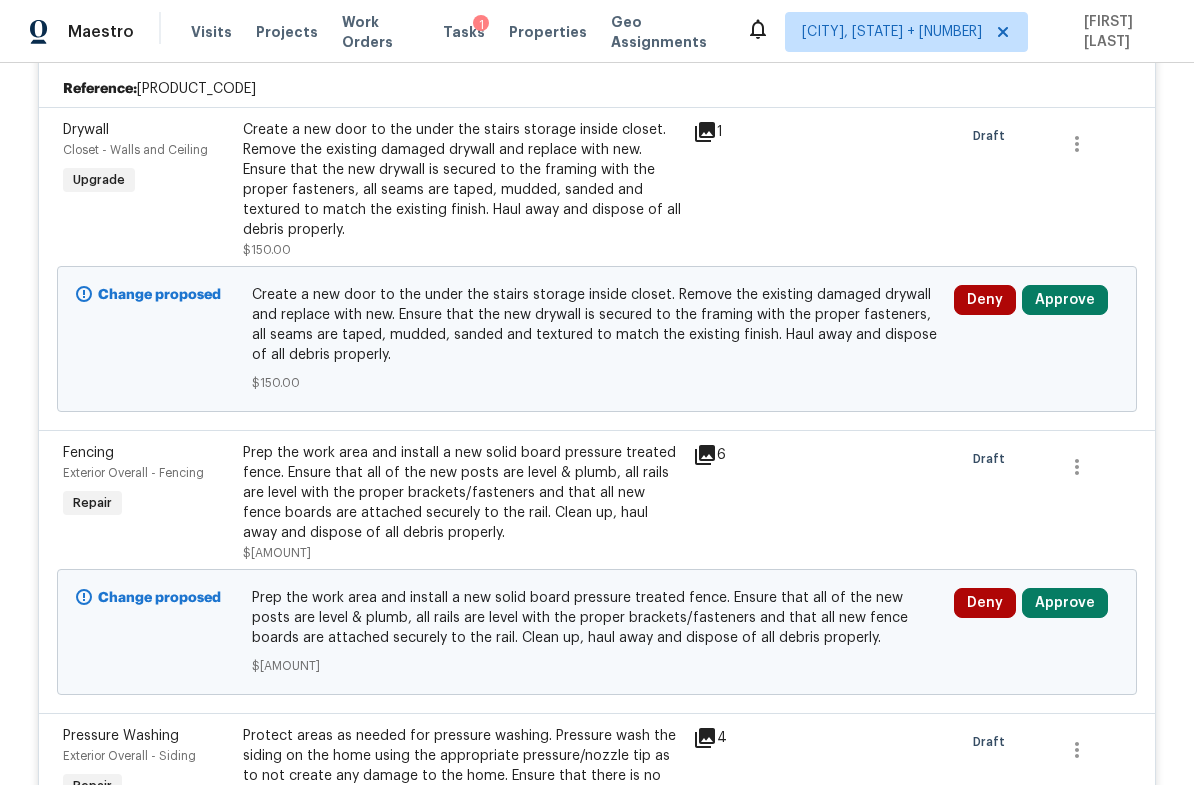 scroll, scrollTop: 504, scrollLeft: 0, axis: vertical 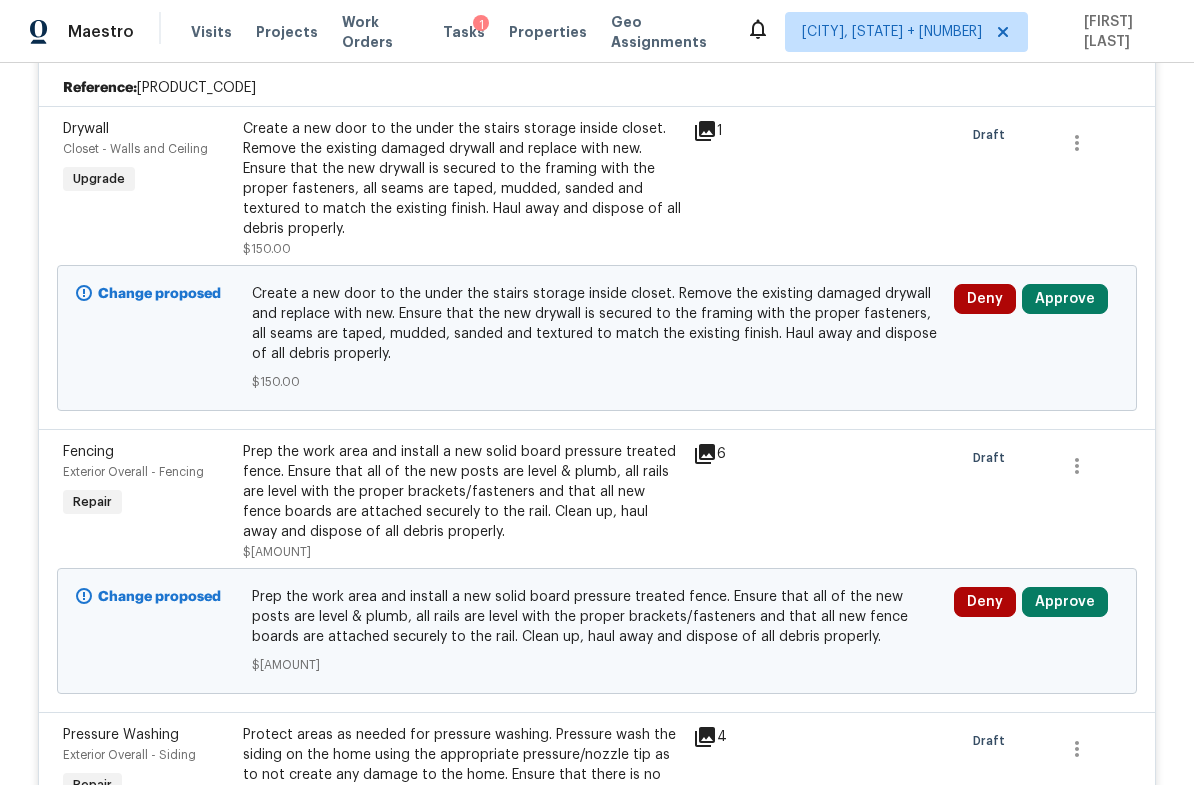 click on "Approve" at bounding box center [1065, 299] 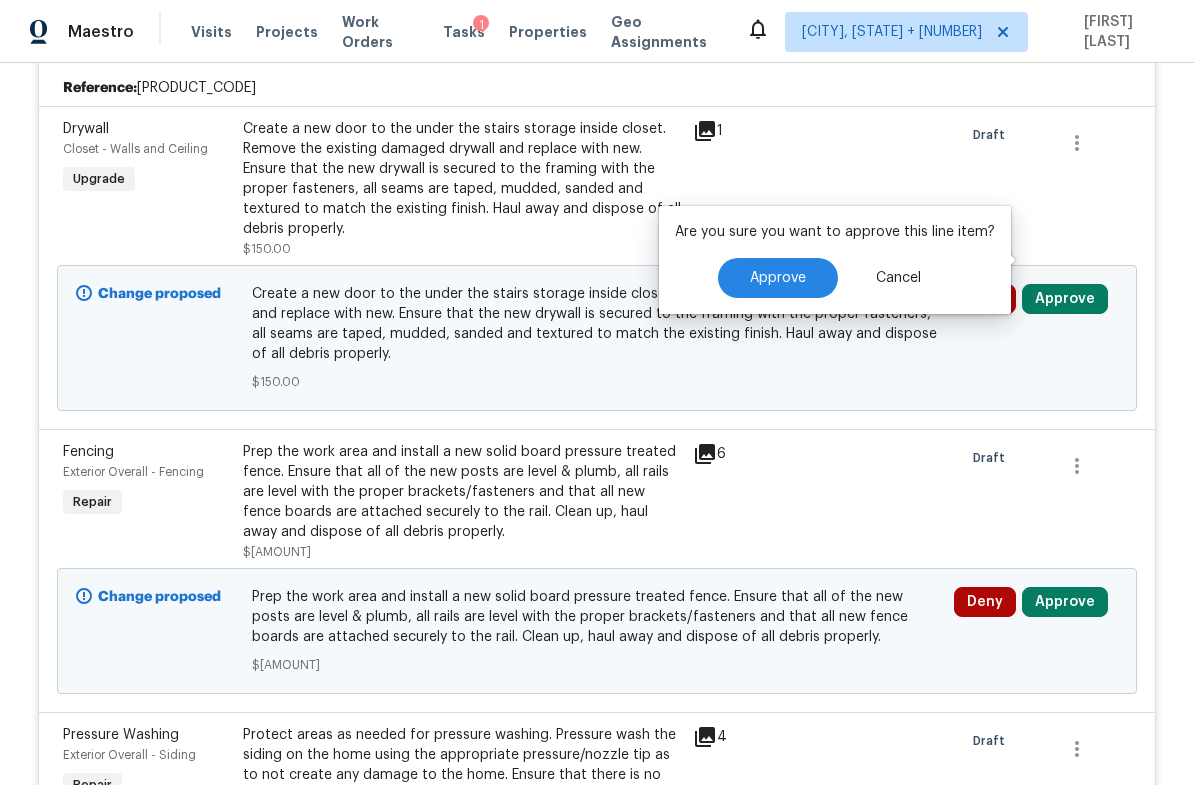click on "Approve" at bounding box center [778, 278] 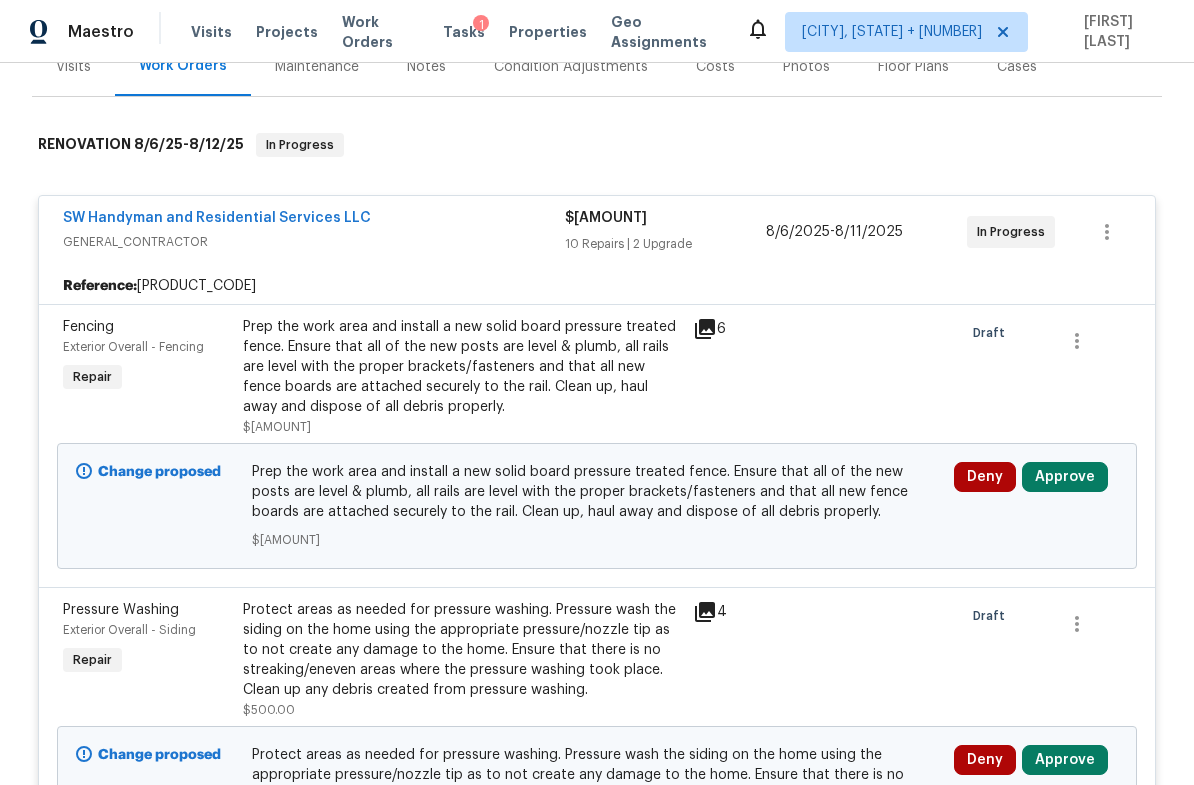 scroll, scrollTop: 312, scrollLeft: 0, axis: vertical 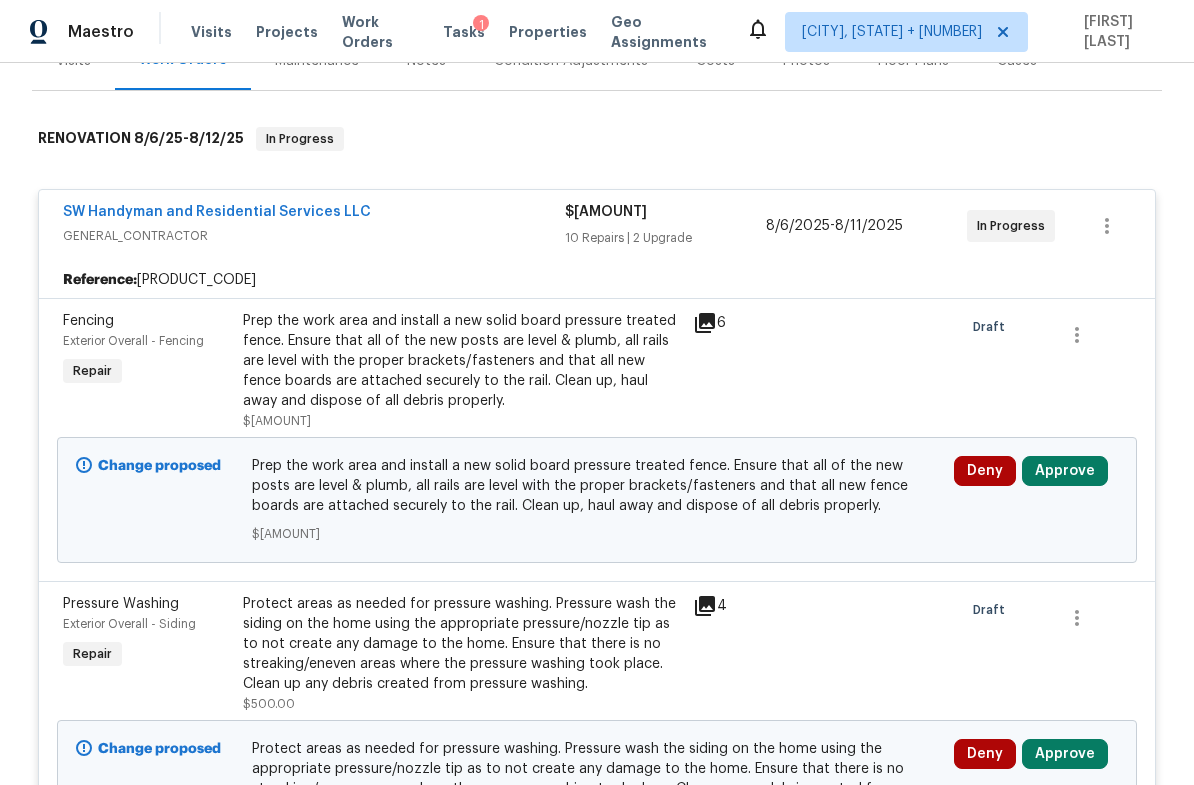 click on "Prep the work area and install a new solid board pressure treated fence. Ensure that all of the new posts are level & plumb, all rails are level with the proper brackets/fasteners and that all new fence boards are attached securely to the rail. Clean up, haul away and dispose of all debris properly." at bounding box center (462, 361) 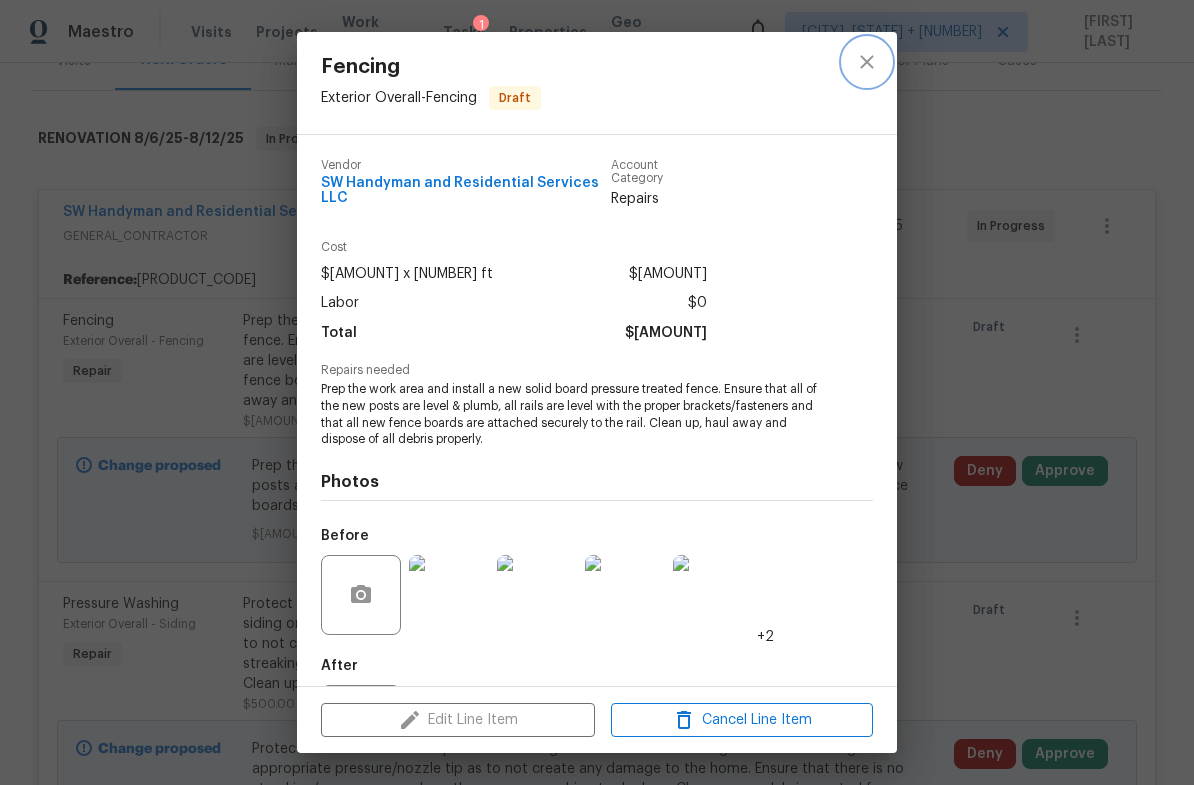 click 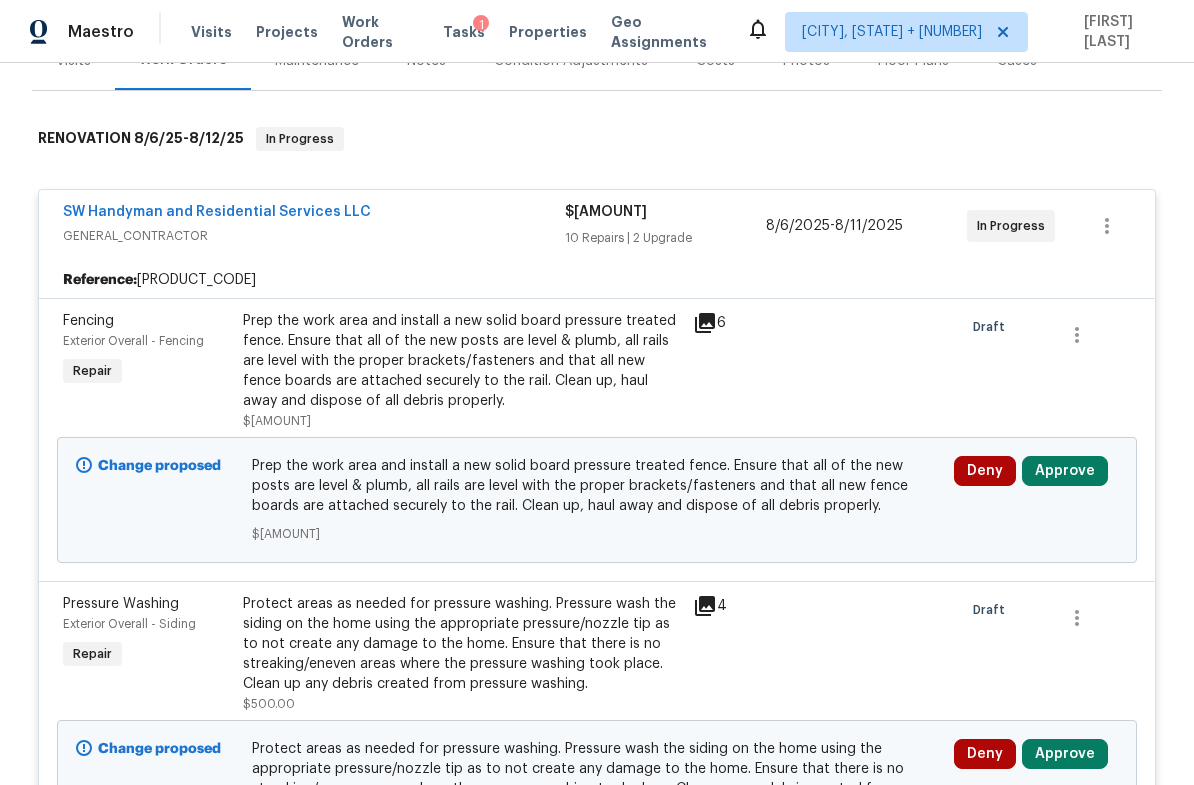 click 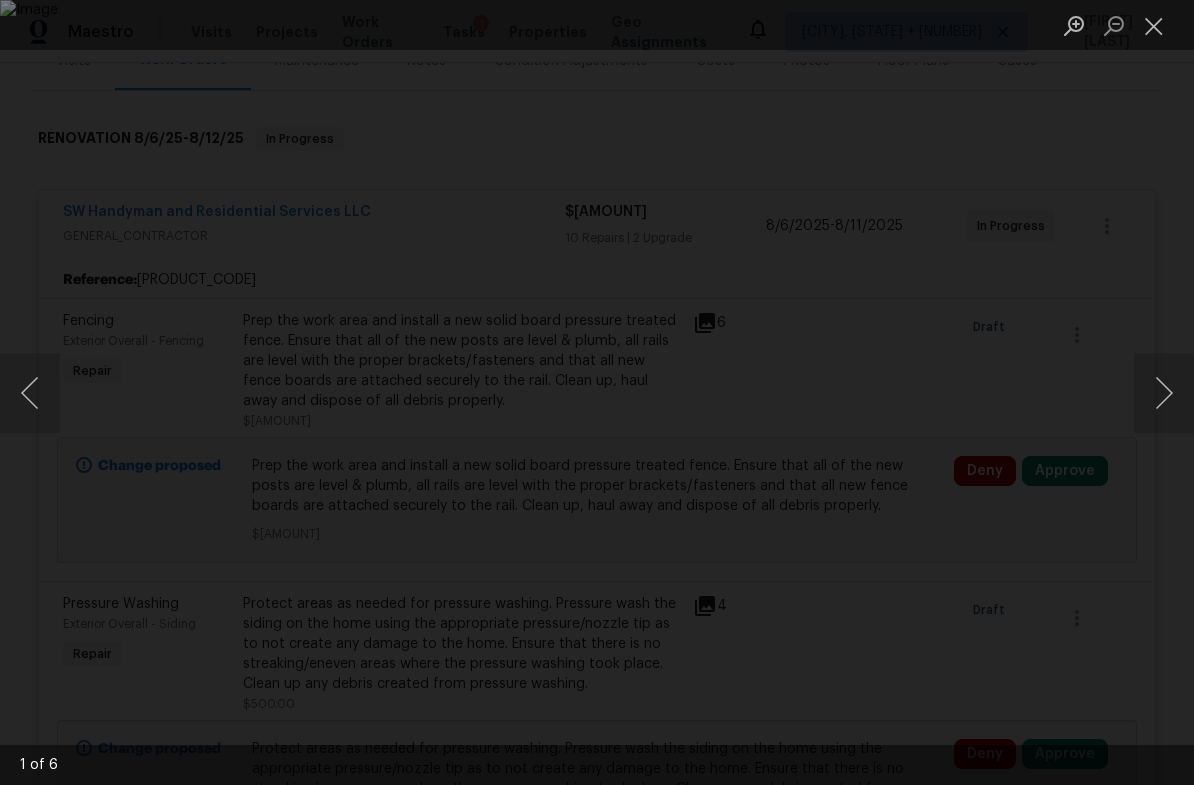 click at bounding box center (1164, 393) 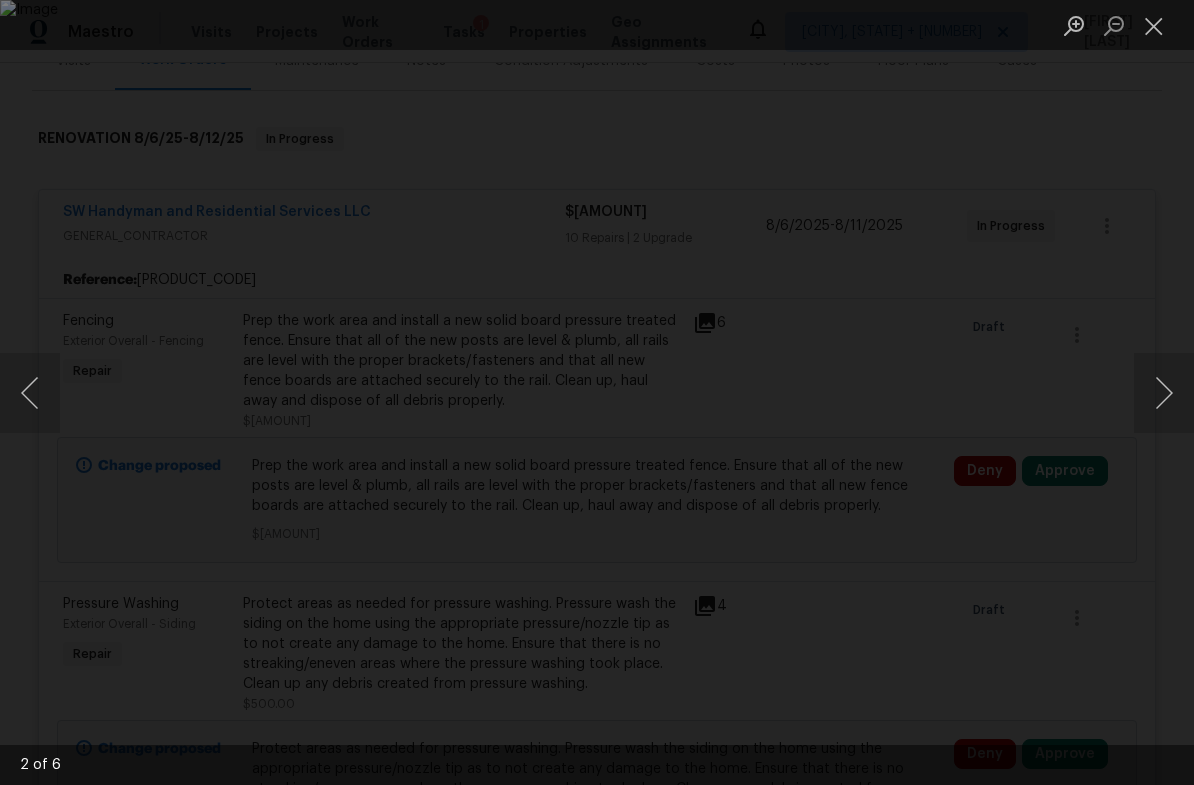 click at bounding box center (1164, 393) 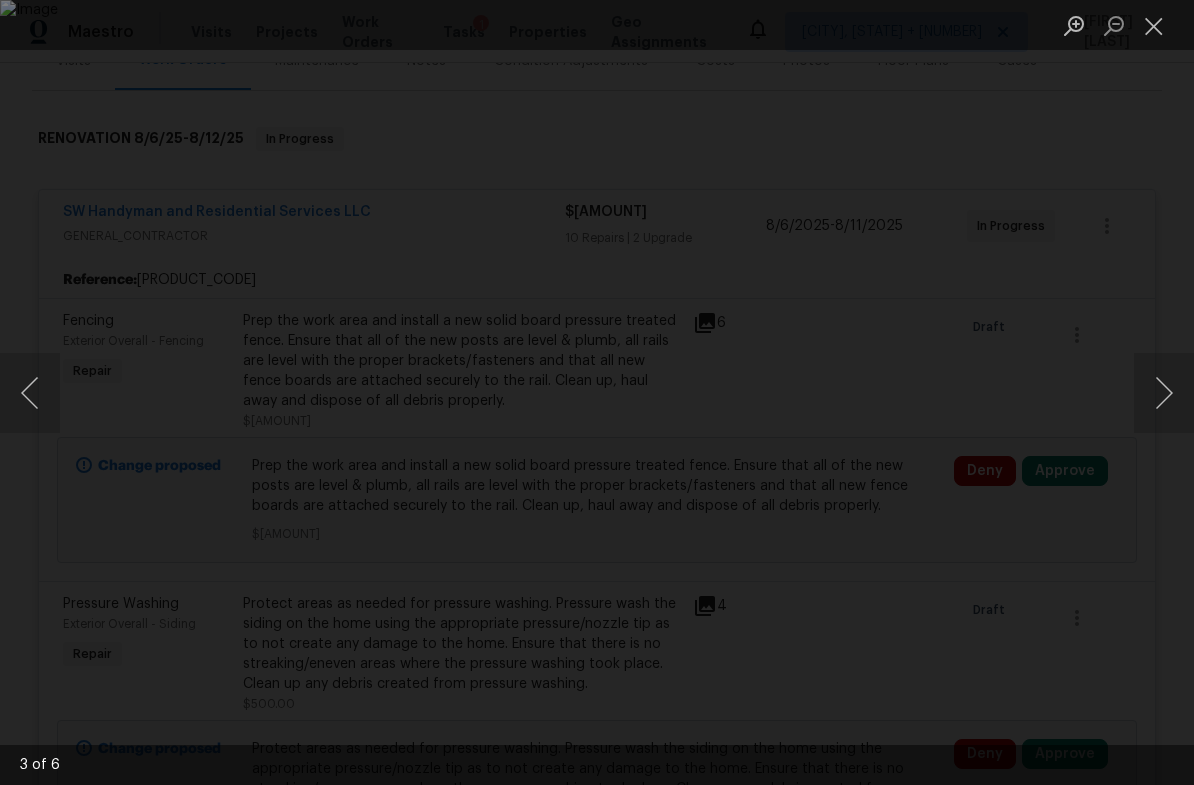click at bounding box center [1164, 393] 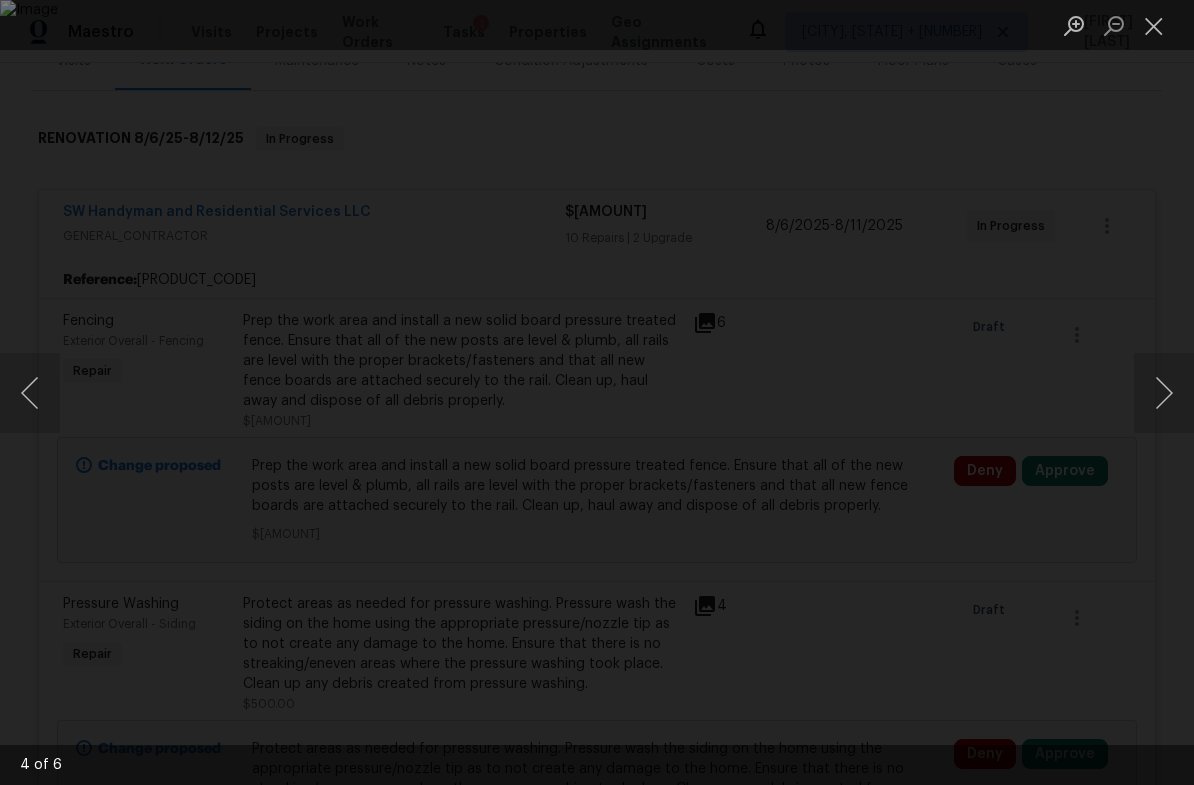 click at bounding box center [1164, 393] 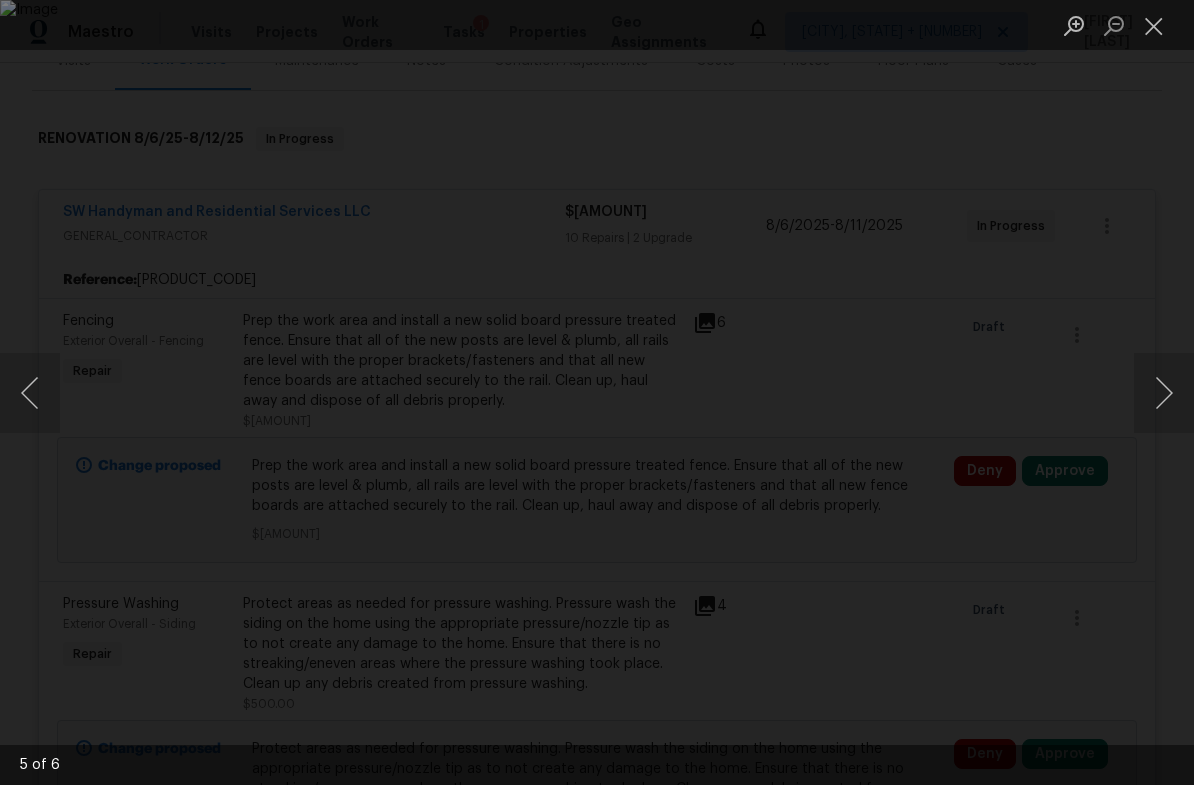 click at bounding box center (1164, 393) 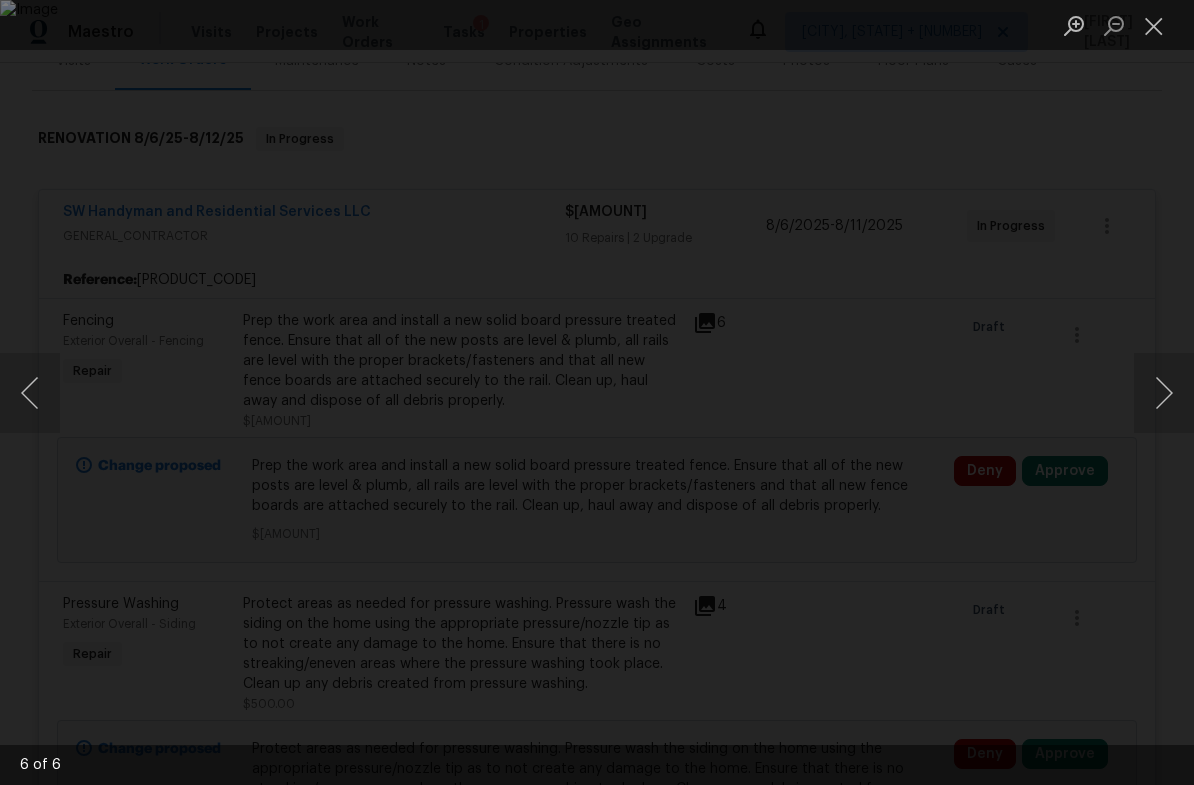 click at bounding box center [1164, 393] 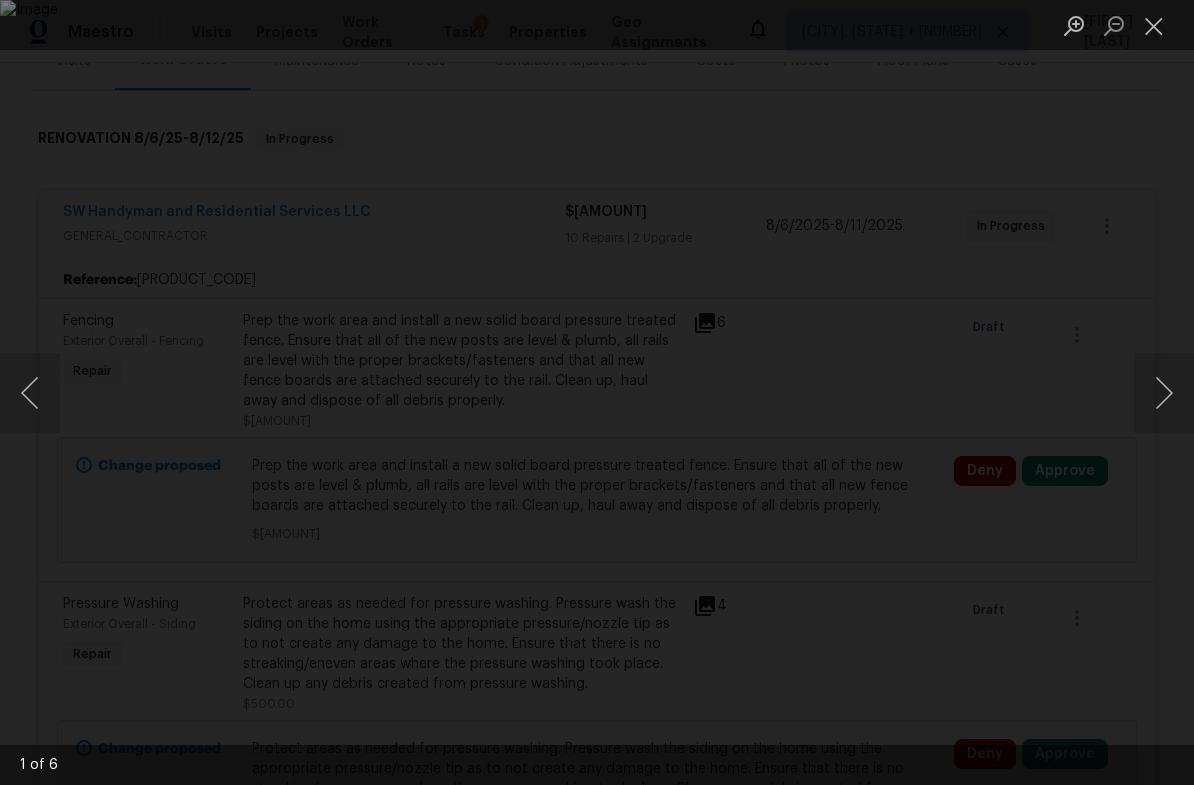 click at bounding box center [1164, 393] 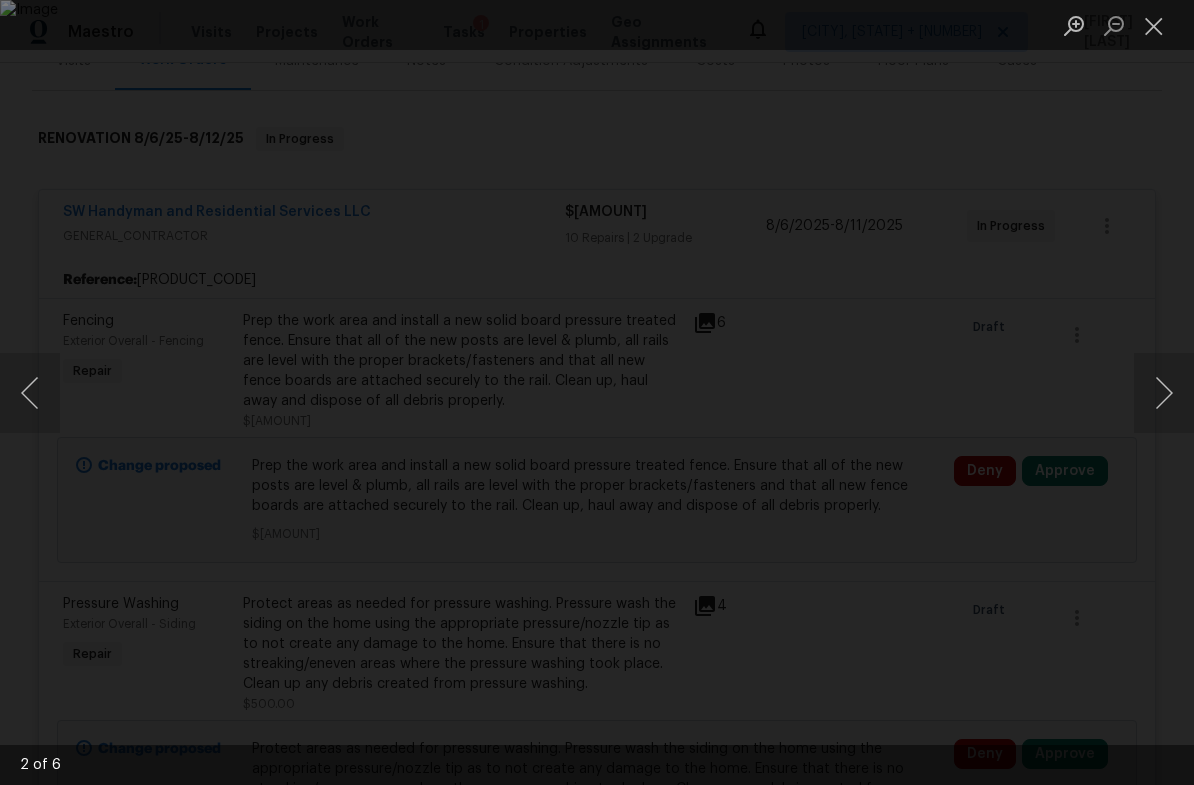 click at bounding box center [1164, 393] 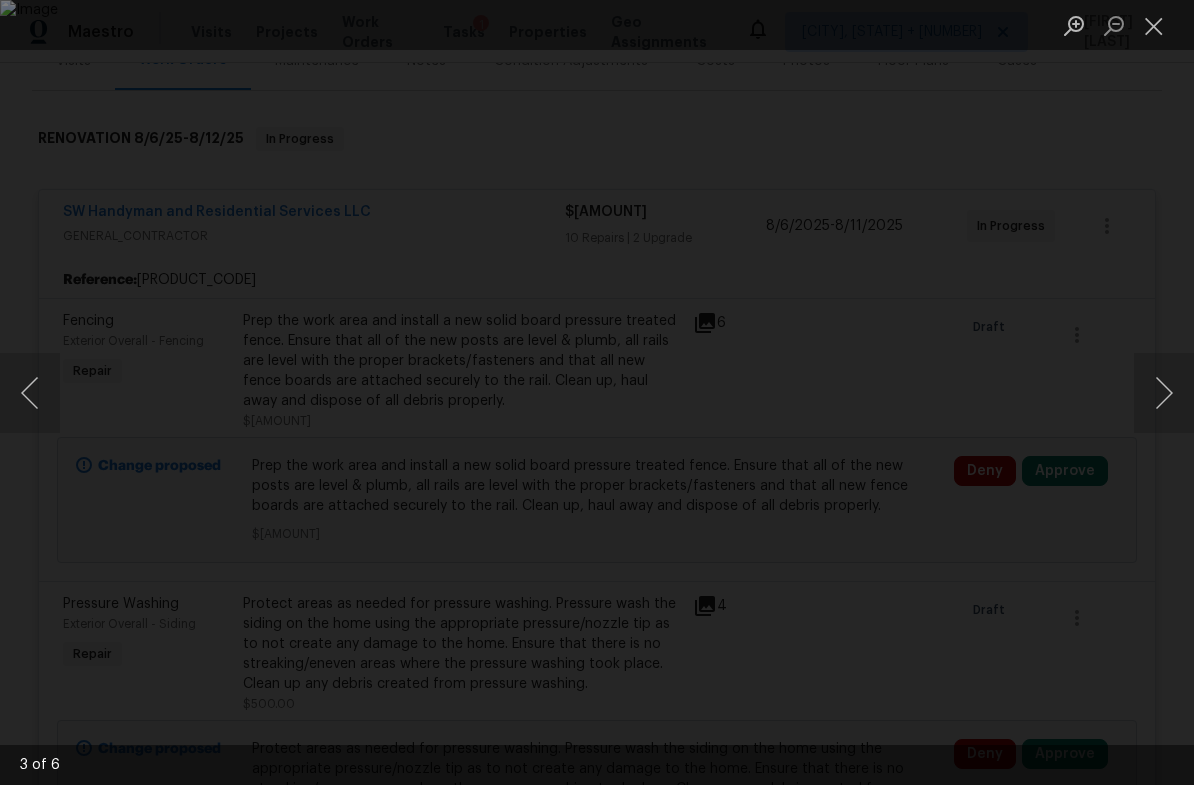 click at bounding box center (1154, 25) 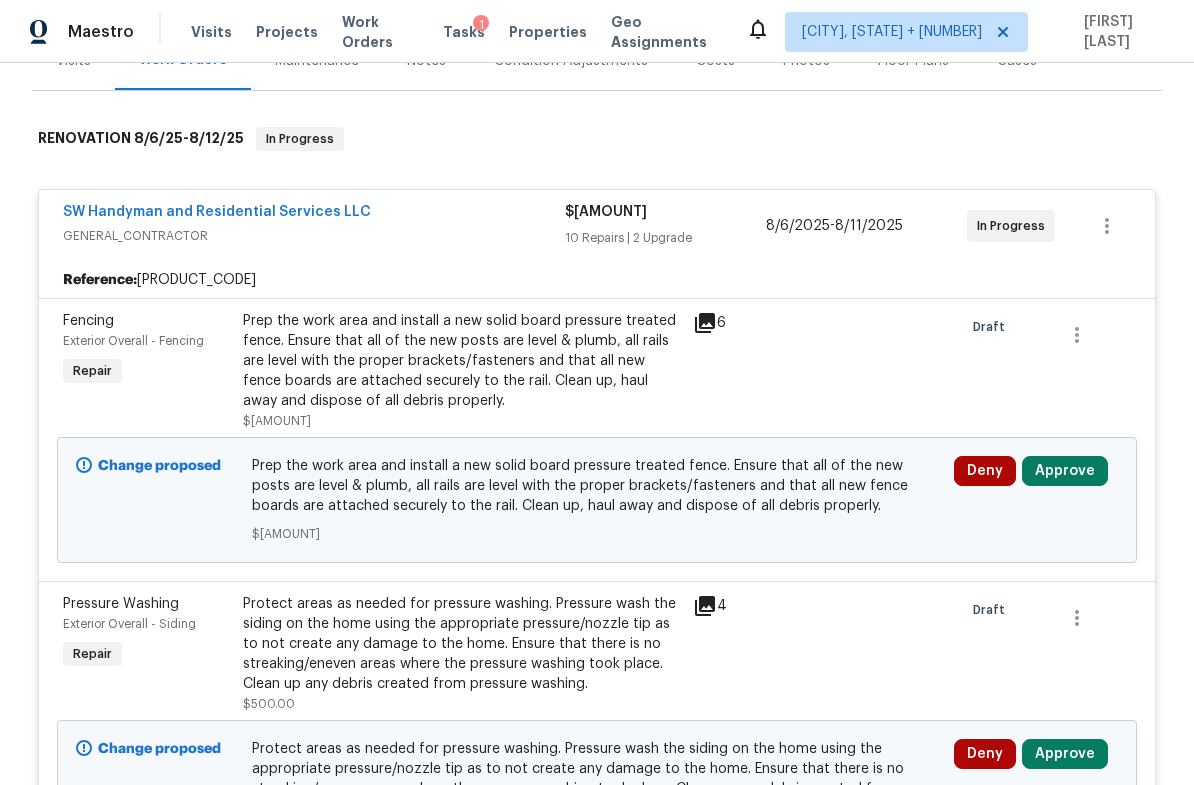 click on "Approve" at bounding box center [1065, 471] 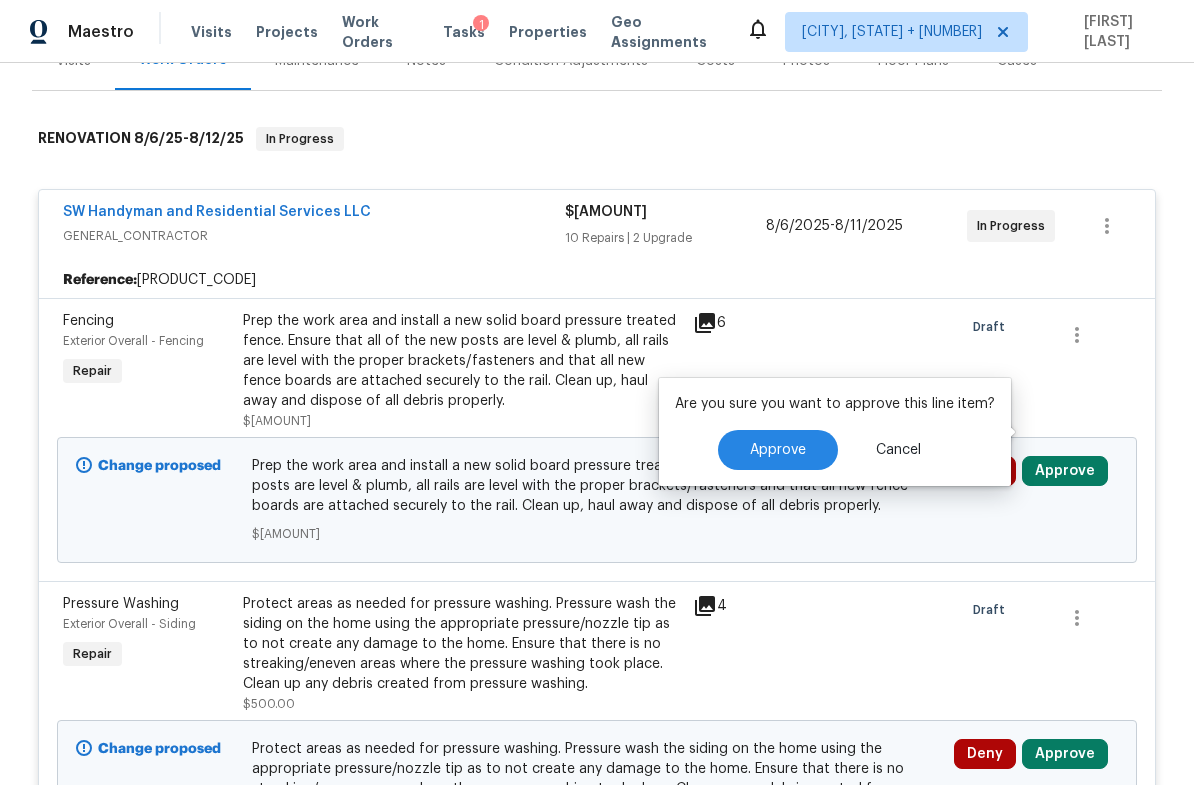 click on "Approve" at bounding box center (778, 450) 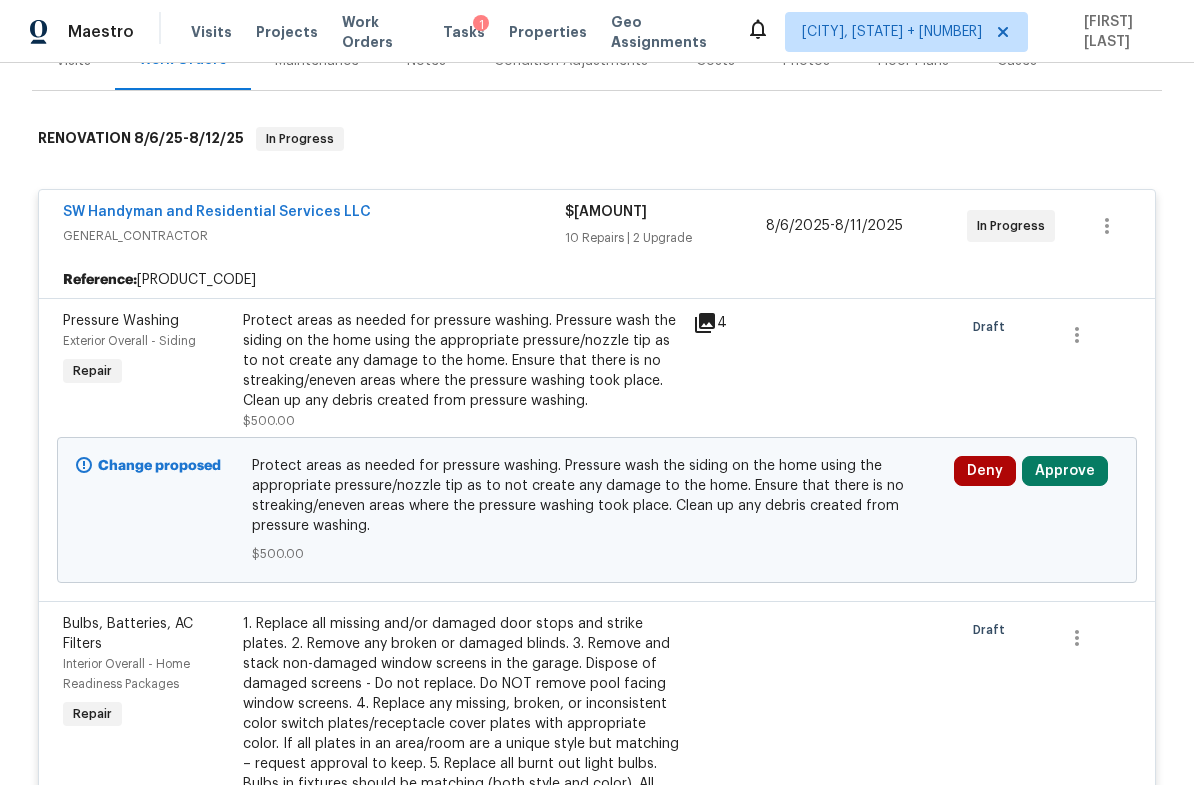 click on "Approve" at bounding box center (1065, 471) 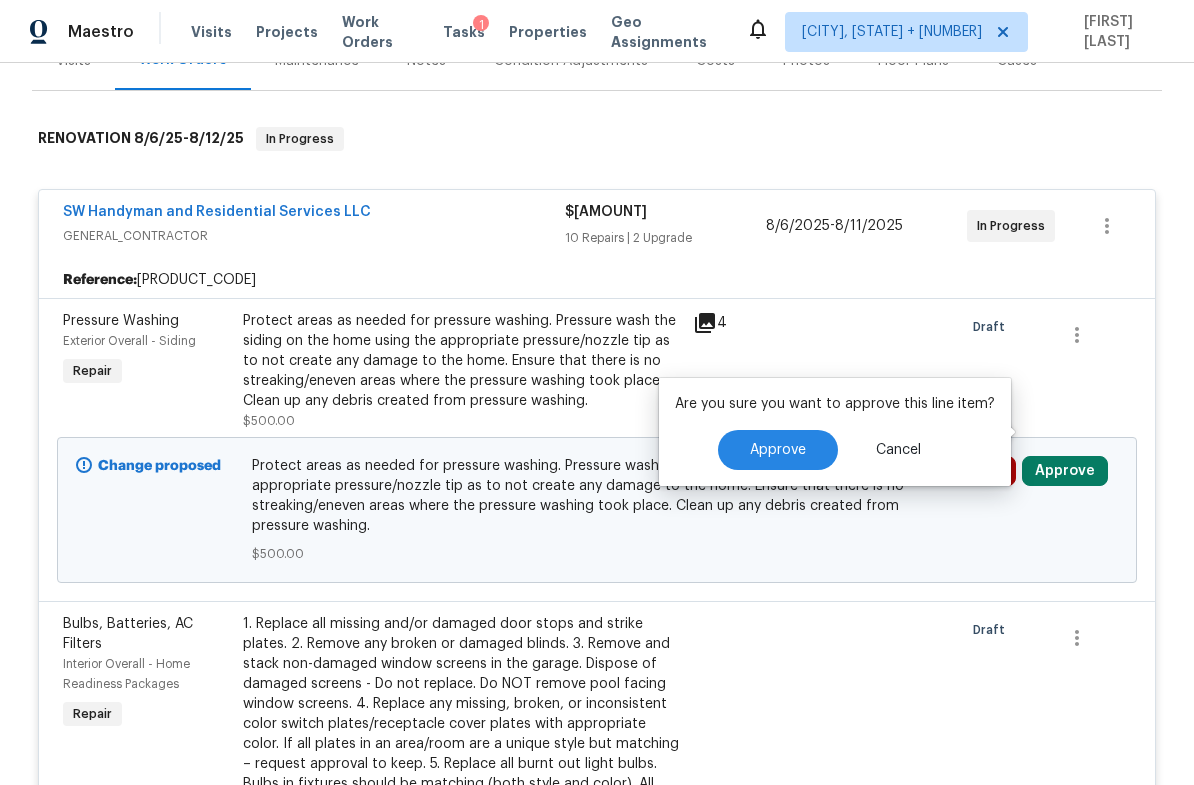 click on "Approve" at bounding box center (778, 450) 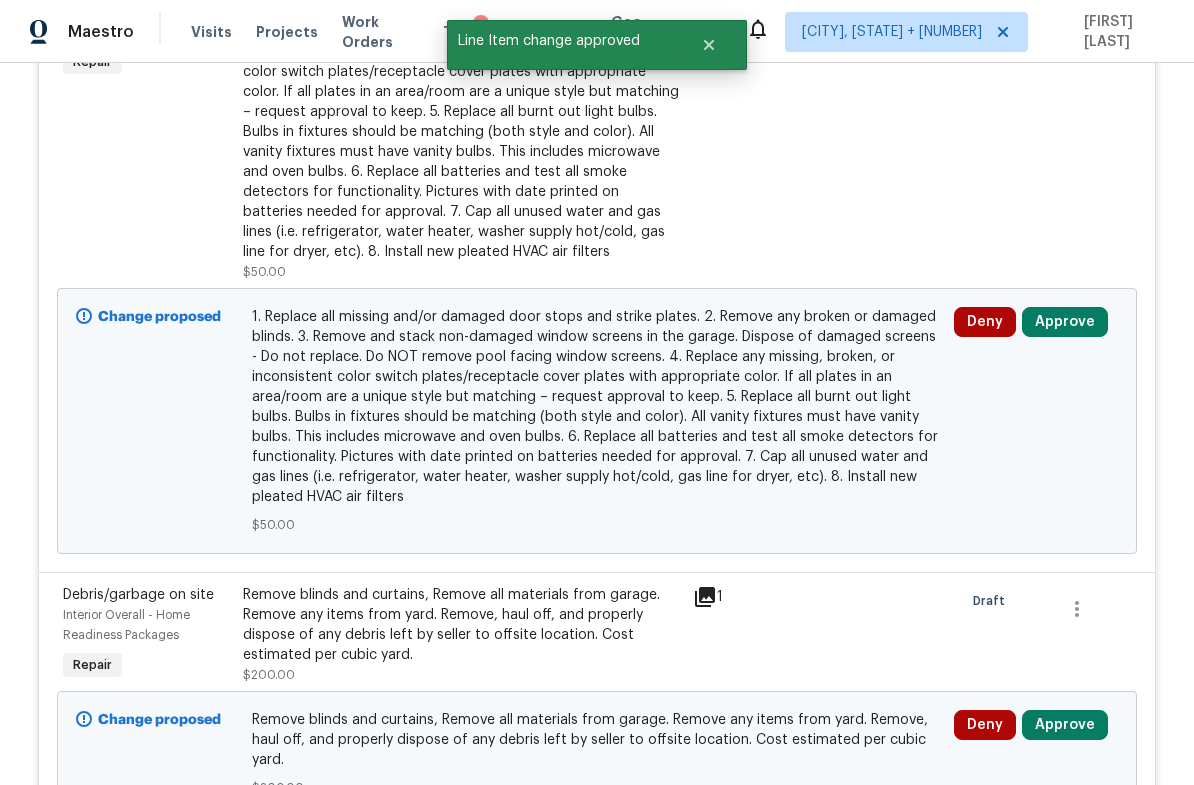scroll, scrollTop: 666, scrollLeft: 0, axis: vertical 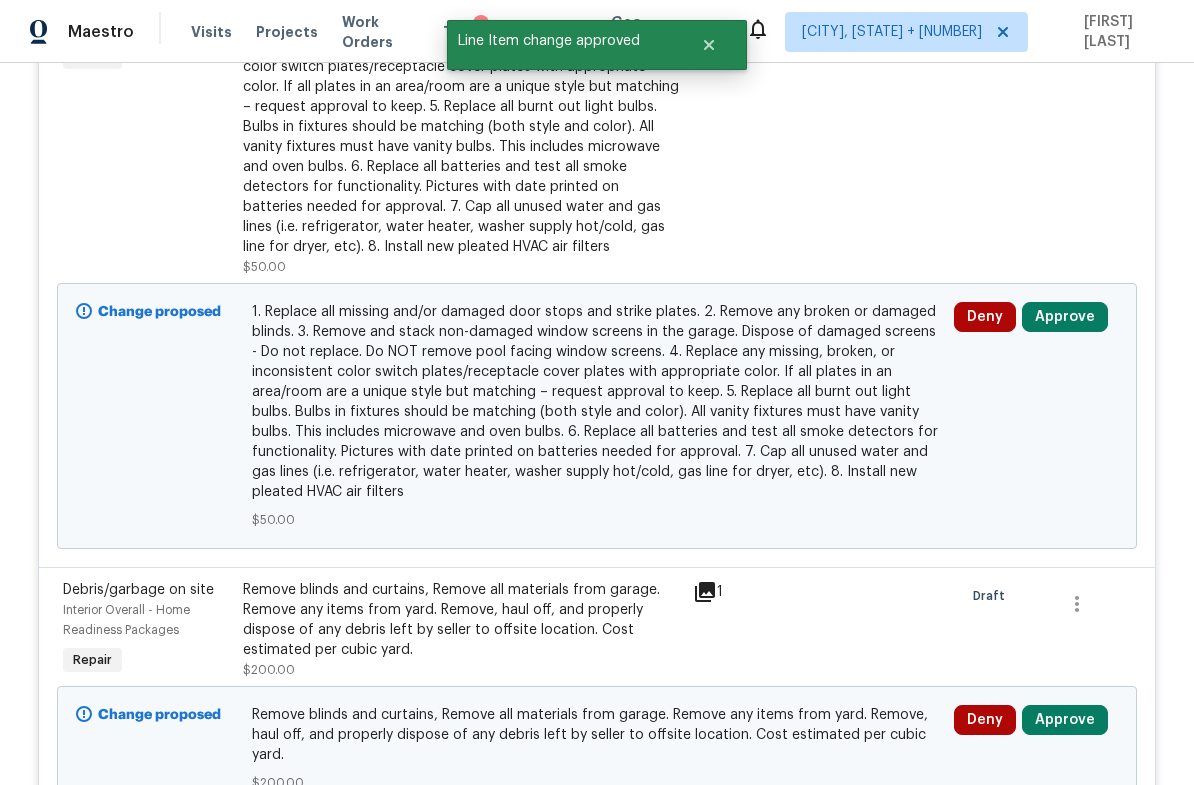 click on "Approve" at bounding box center (1065, 317) 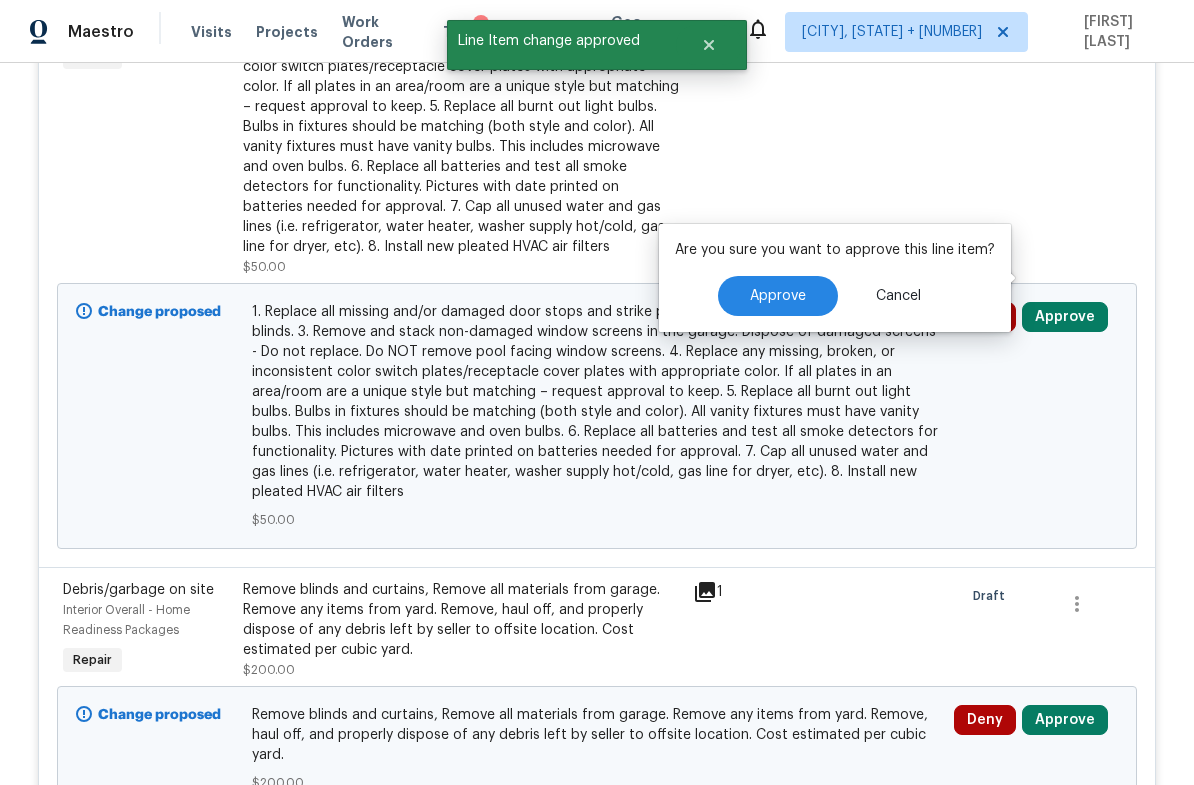 click on "Approve" at bounding box center [778, 296] 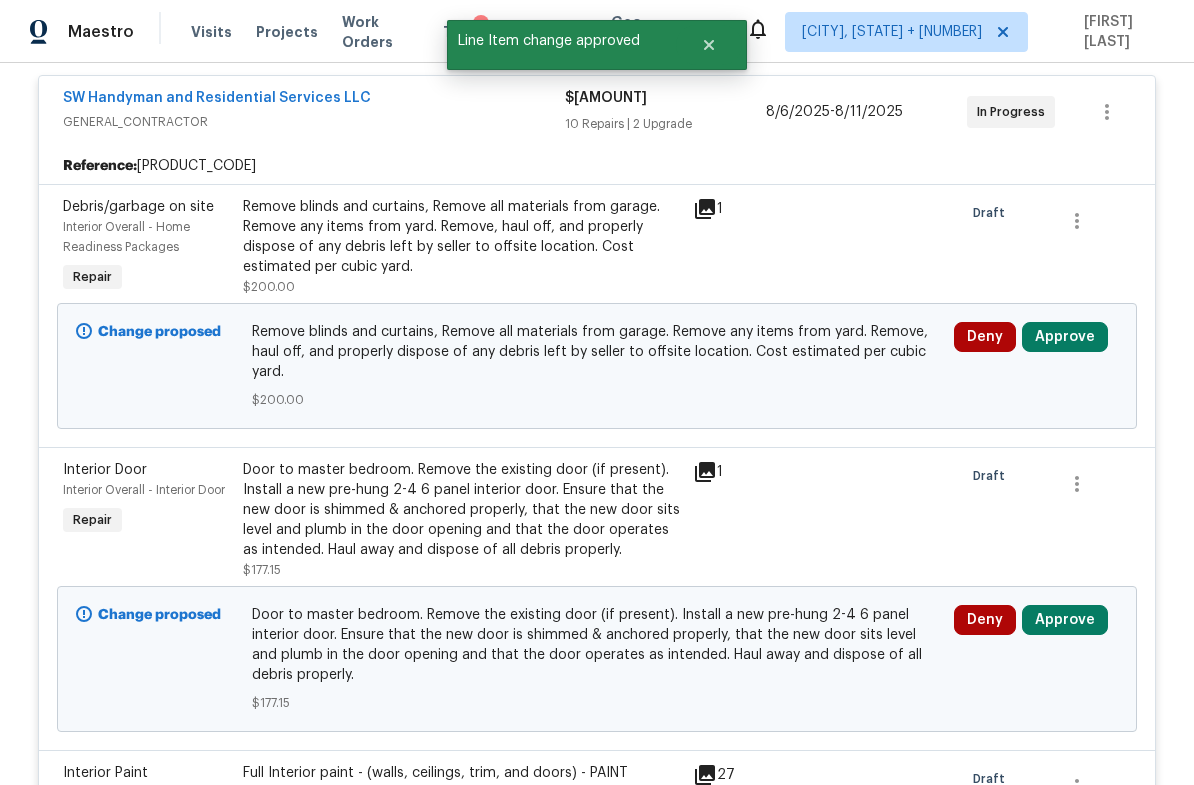 scroll, scrollTop: 421, scrollLeft: 0, axis: vertical 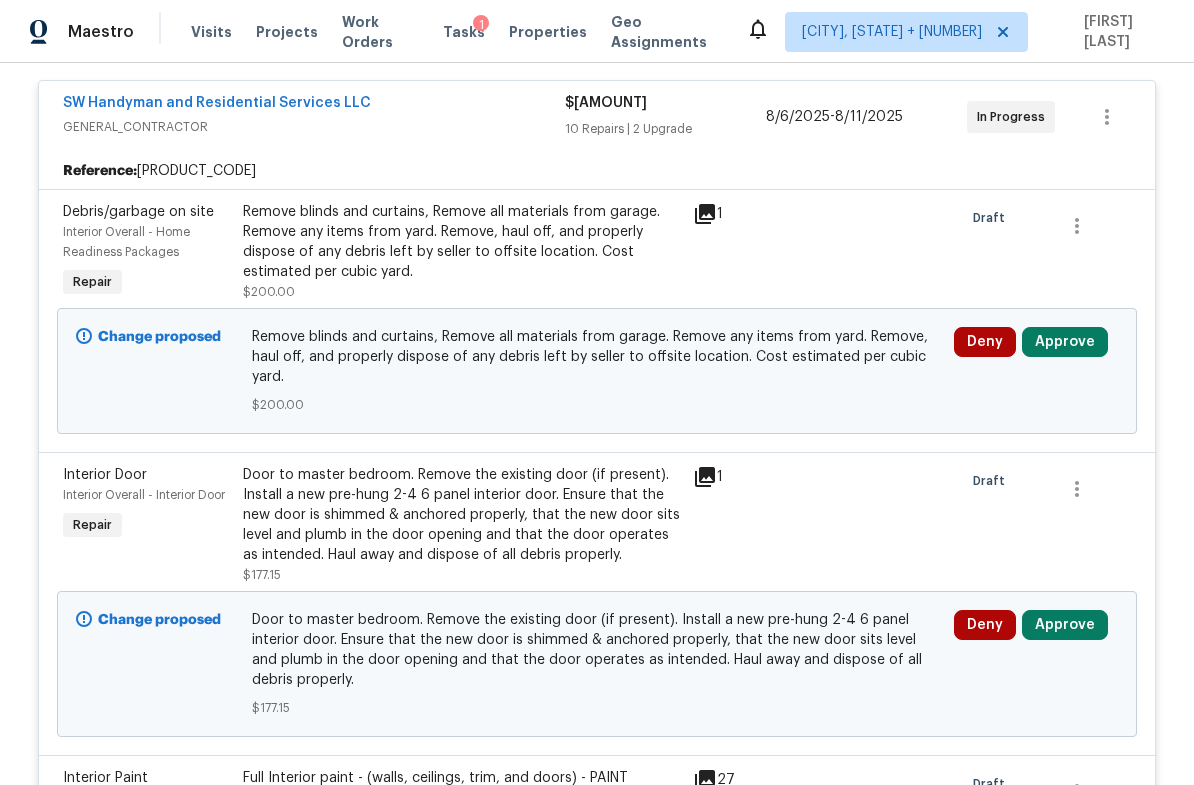 click 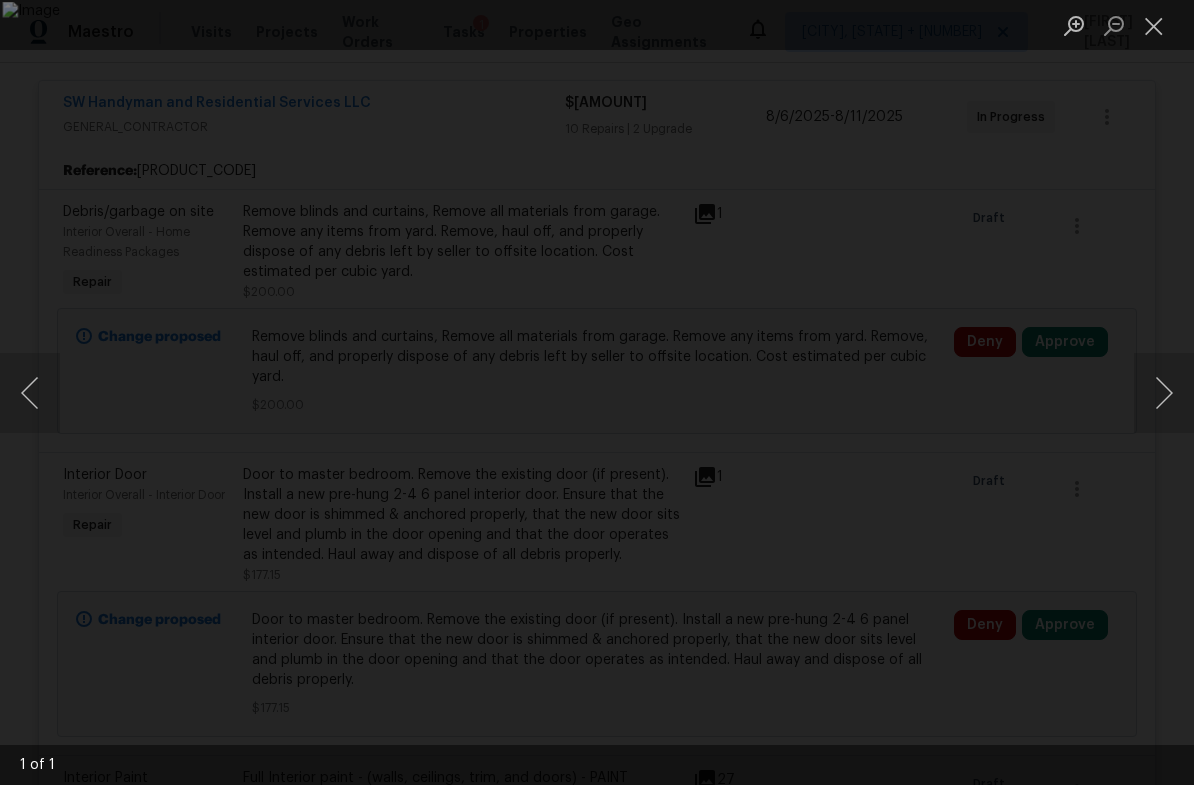 click at bounding box center [1154, 25] 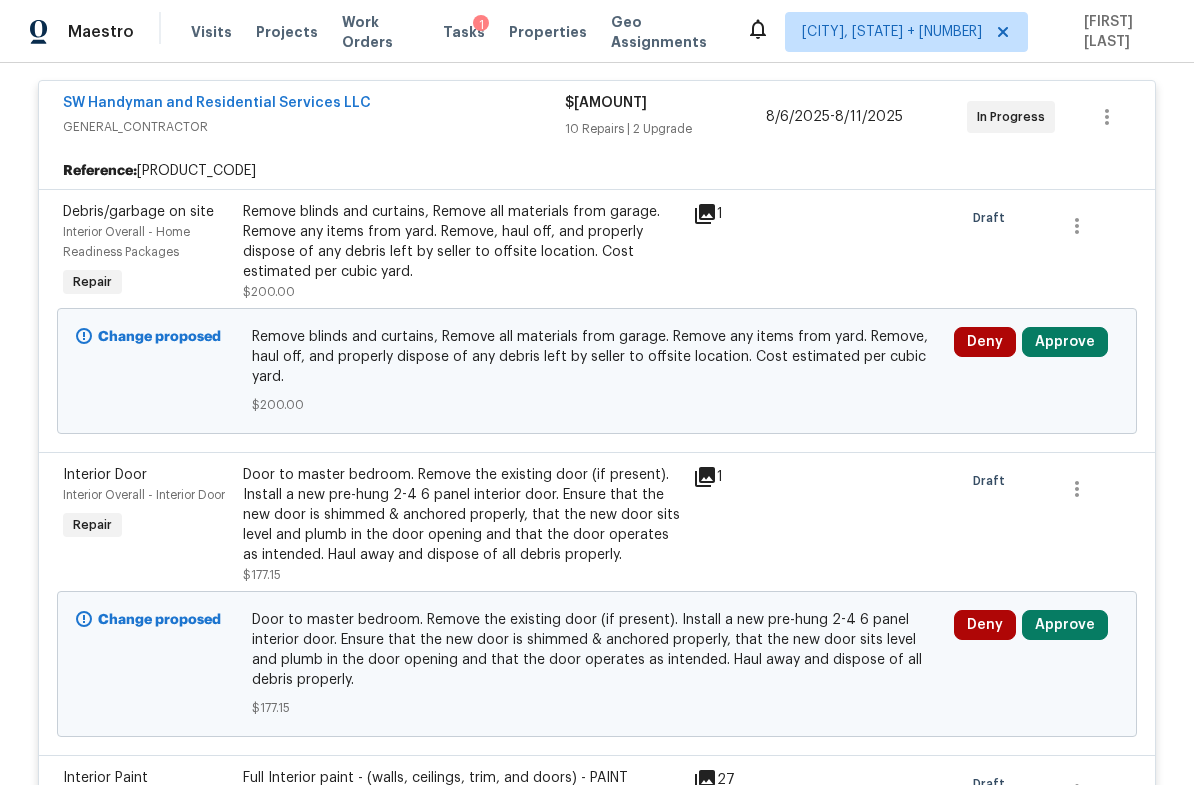 click on "Approve" at bounding box center [1065, 342] 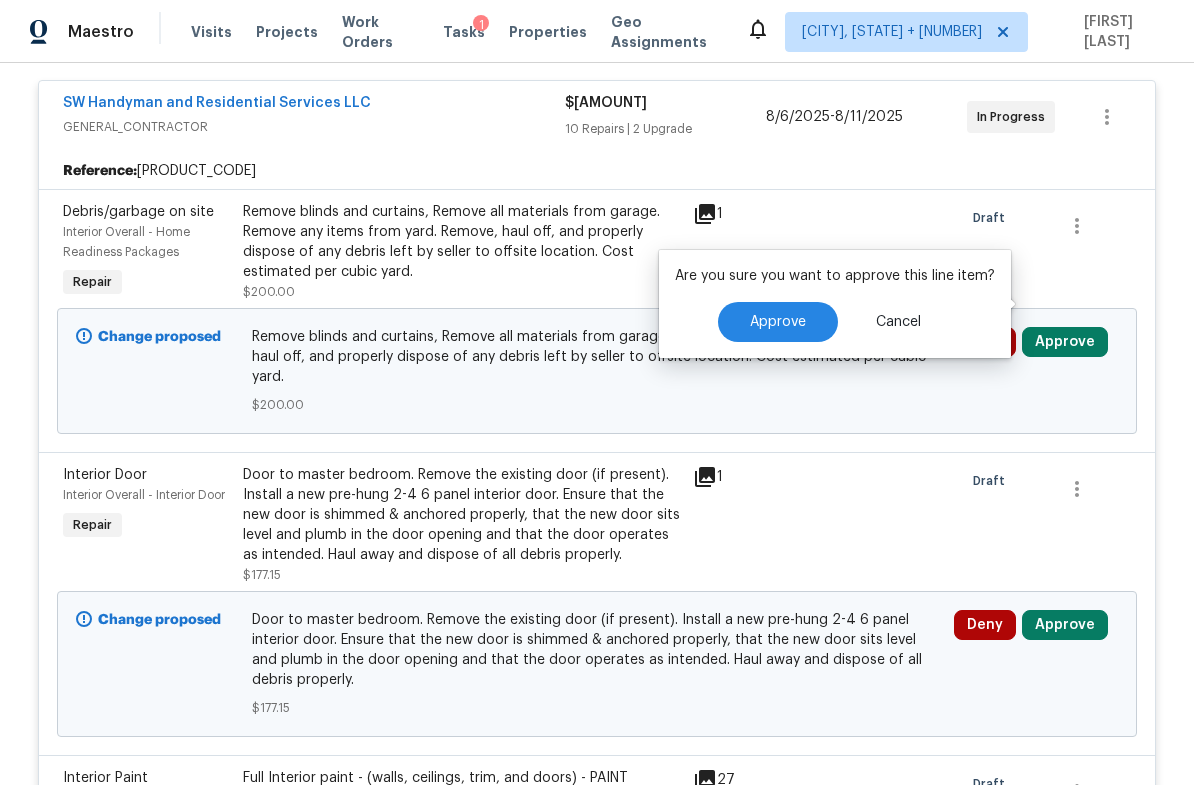 click on "Approve" at bounding box center [778, 322] 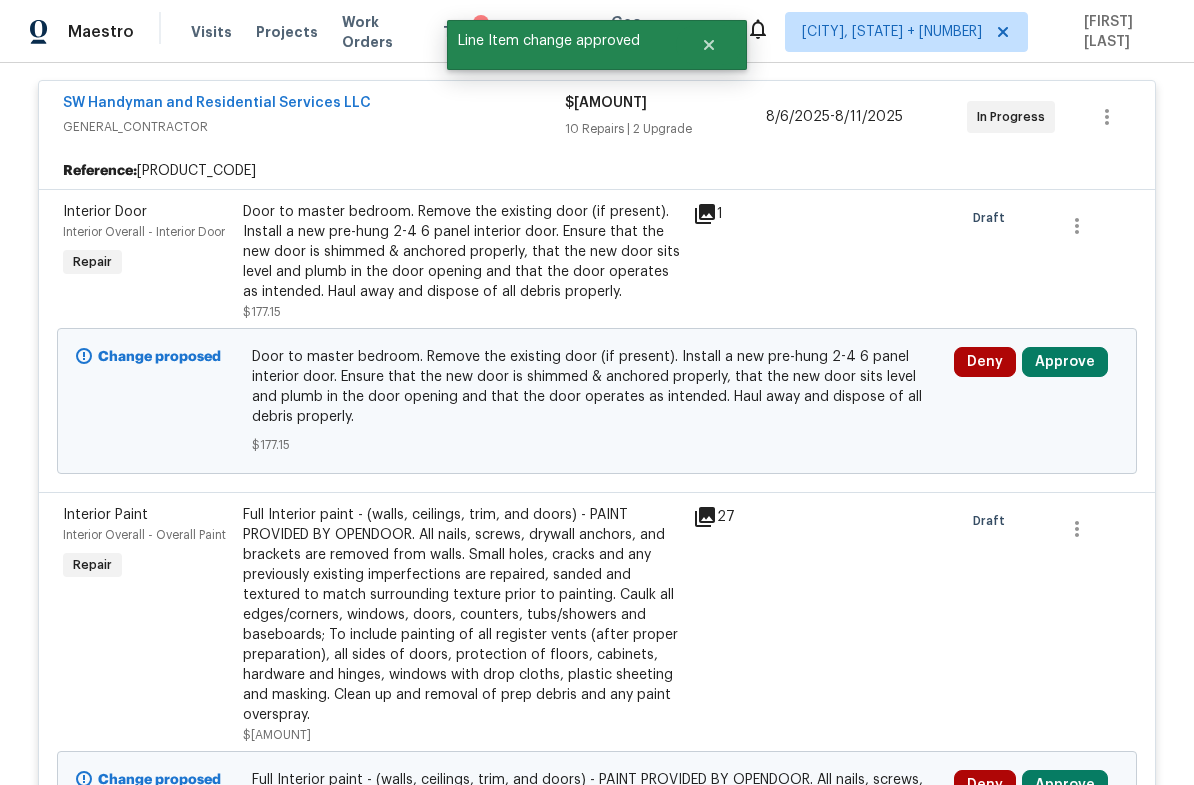 click 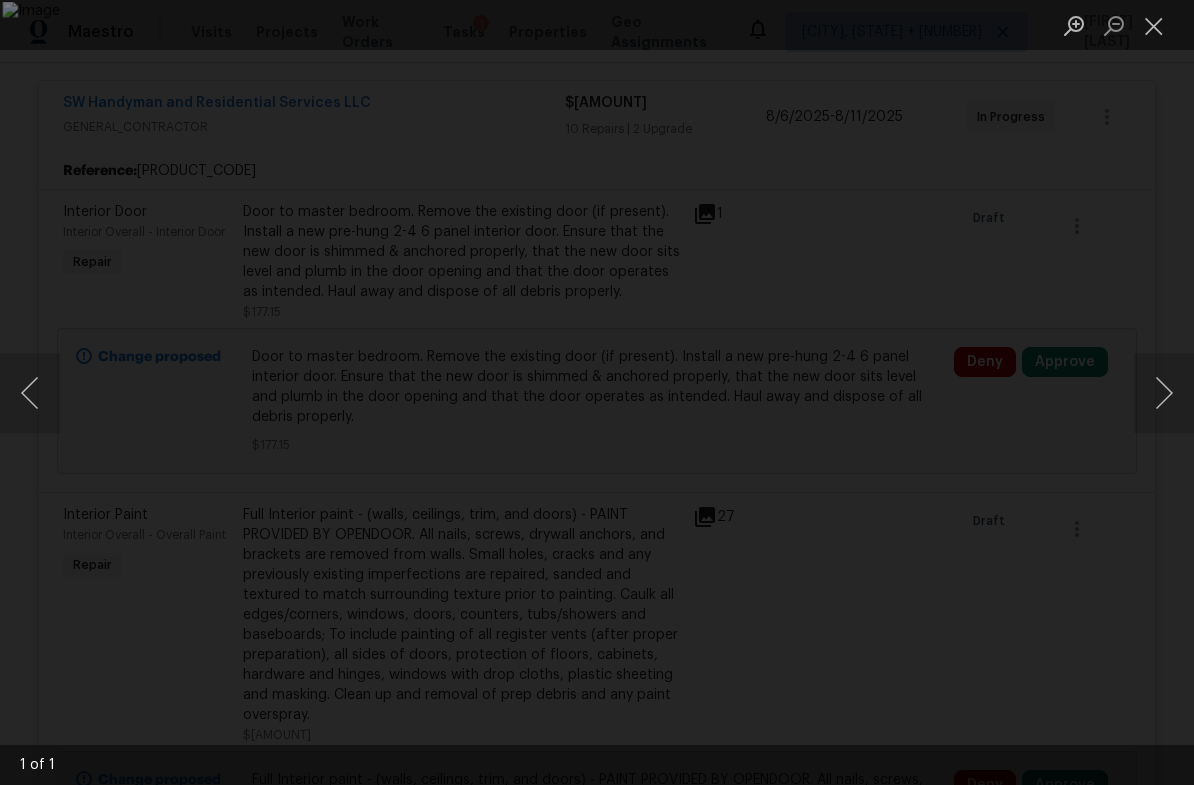 click at bounding box center [1164, 393] 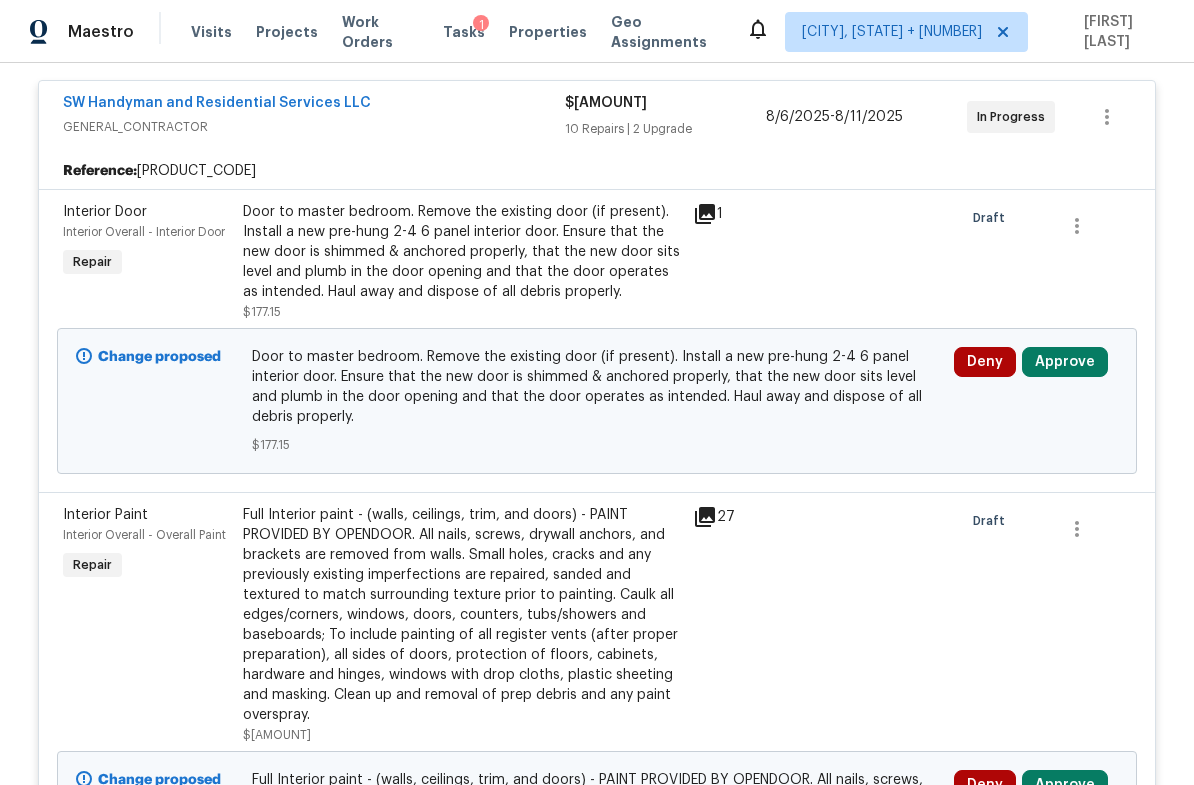 click on "Approve" at bounding box center (1065, 362) 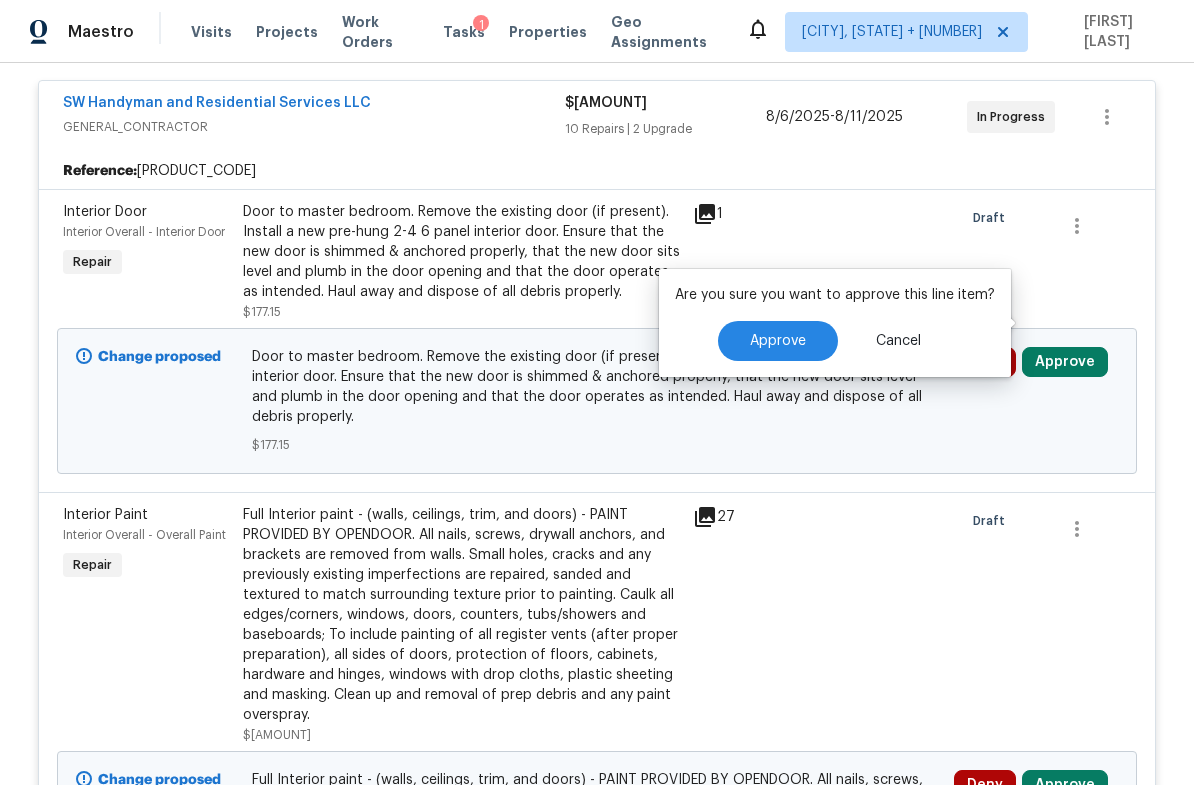 click on "Approve" at bounding box center (778, 341) 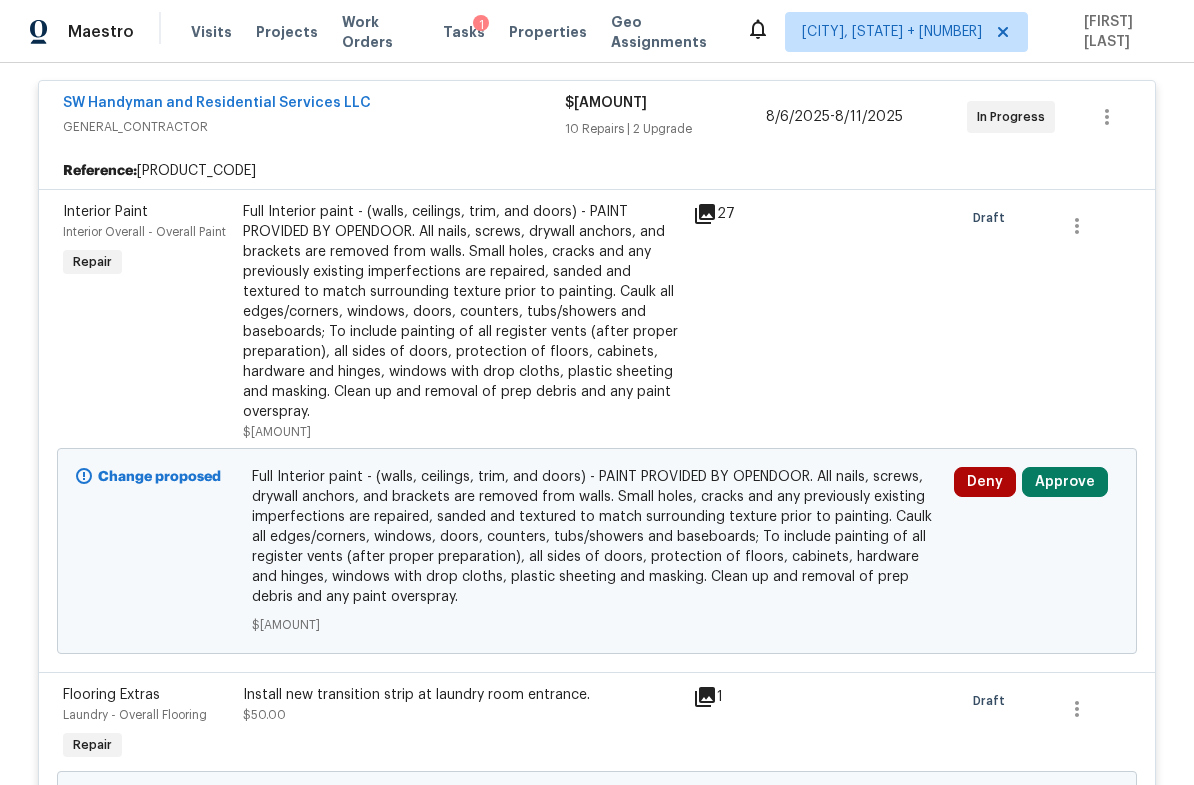 click on "Full Interior paint - (walls, ceilings, trim, and doors) - PAINT PROVIDED BY OPENDOOR. All nails, screws, drywall anchors, and brackets are removed from walls. Small holes, cracks and any previously existing imperfections are repaired, sanded and textured to match surrounding texture prior to painting. Caulk all edges/corners, windows, doors, counters, tubs/showers and baseboards; To include painting of all register vents (after proper preparation), all sides of doors, protection of floors, cabinets, hardware and hinges, windows with drop cloths, plastic sheeting and masking. Clean up and removal of prep debris and any paint overspray." at bounding box center (462, 312) 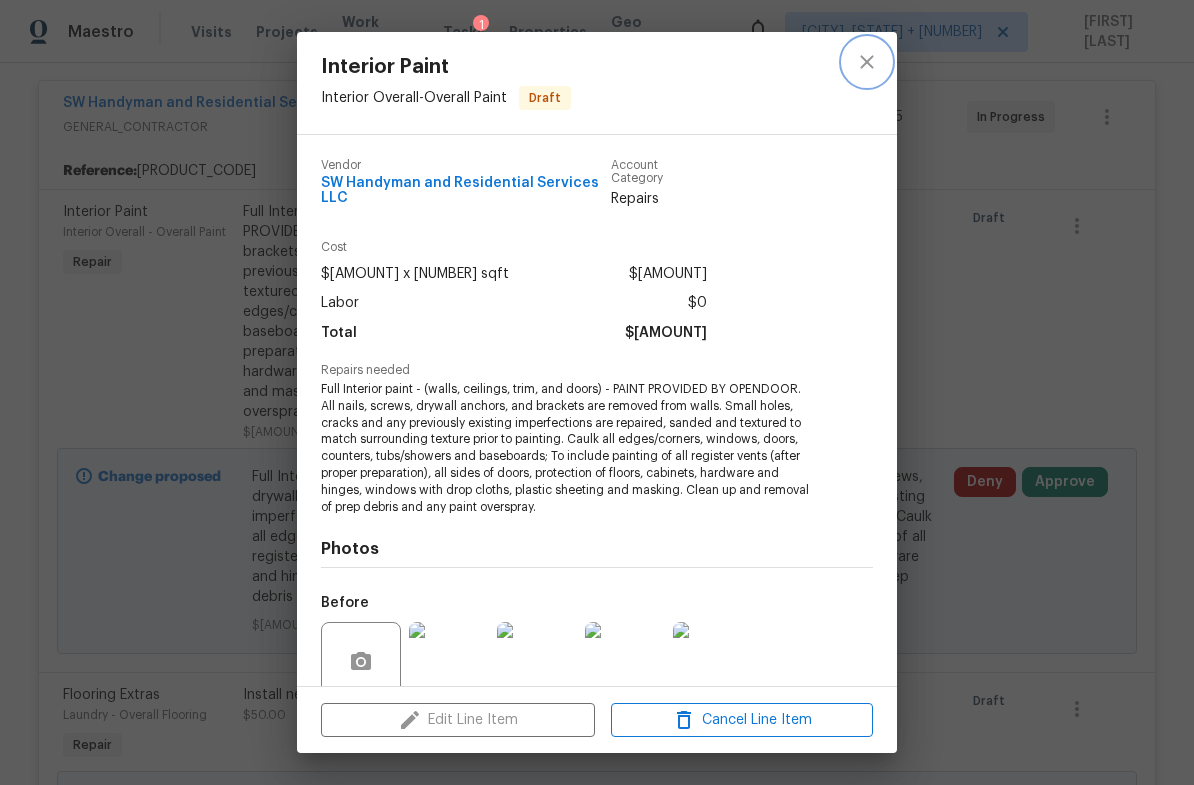 click 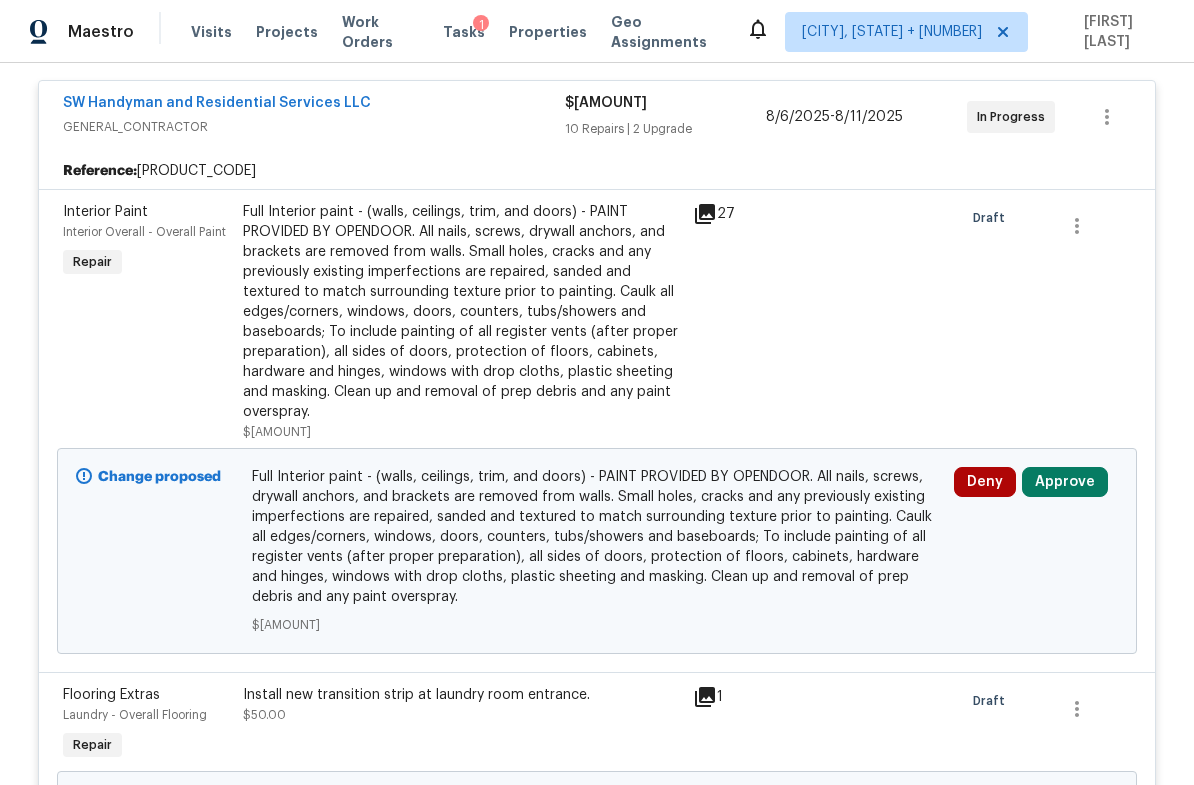 click on "Approve" at bounding box center (1065, 482) 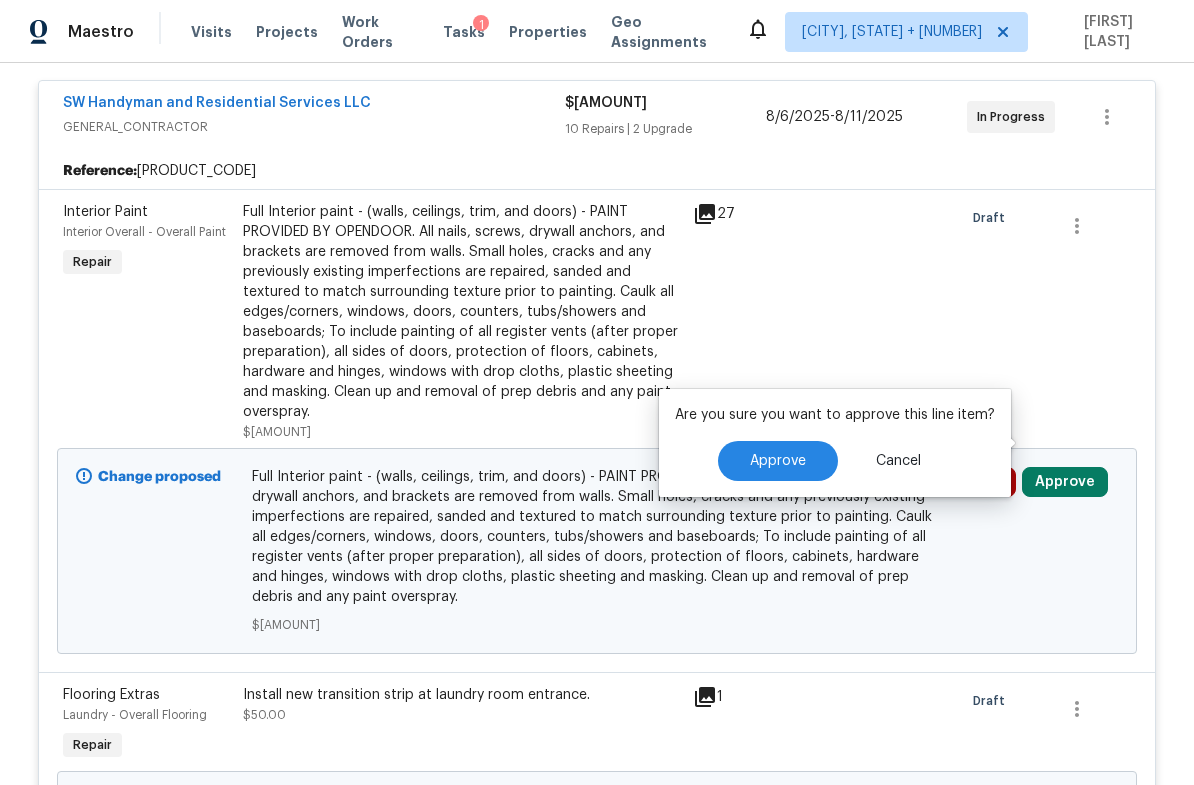 click on "Approve" at bounding box center [778, 461] 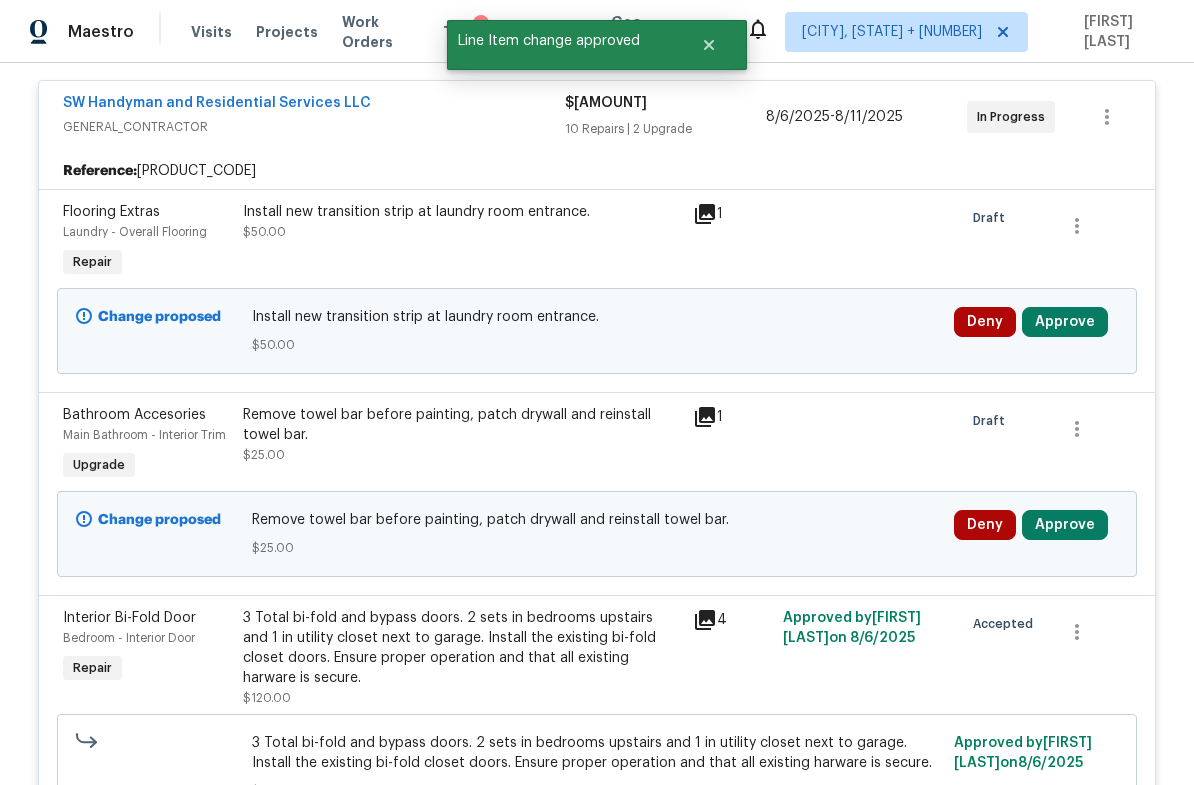 click on "Approve" at bounding box center [1065, 322] 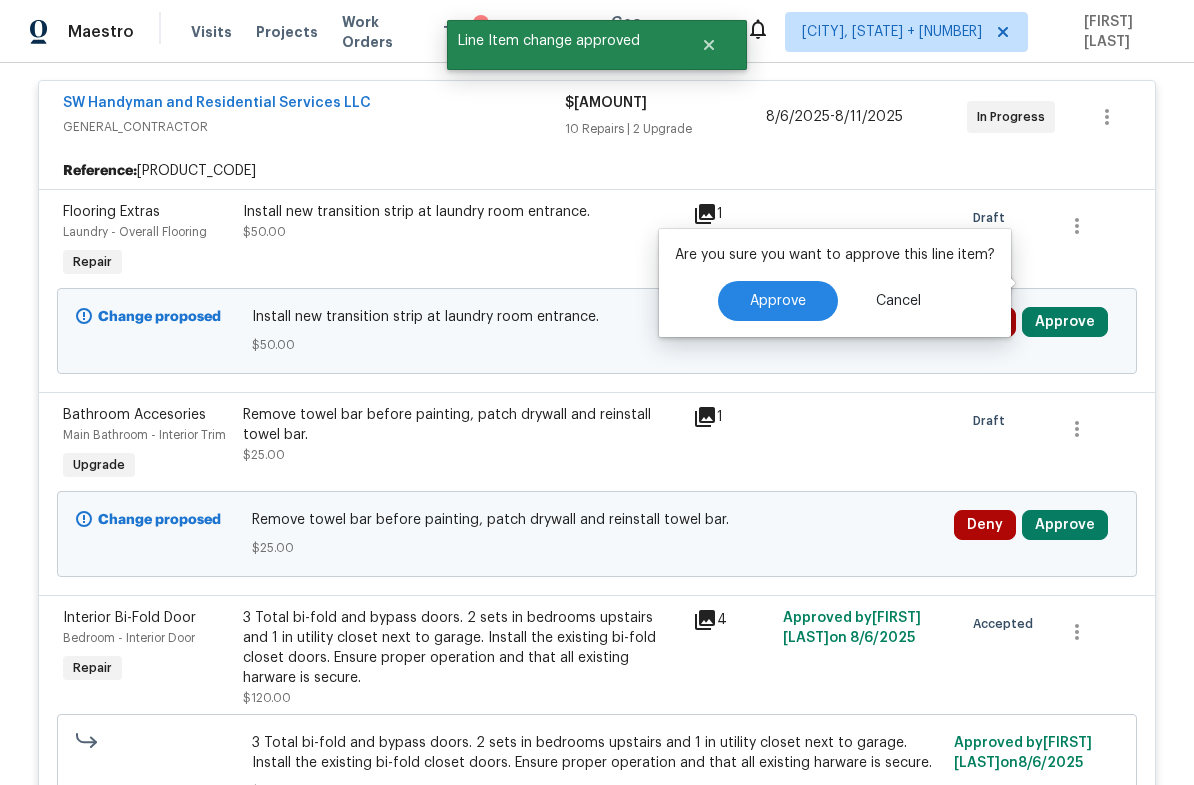 click on "Approve" at bounding box center (778, 301) 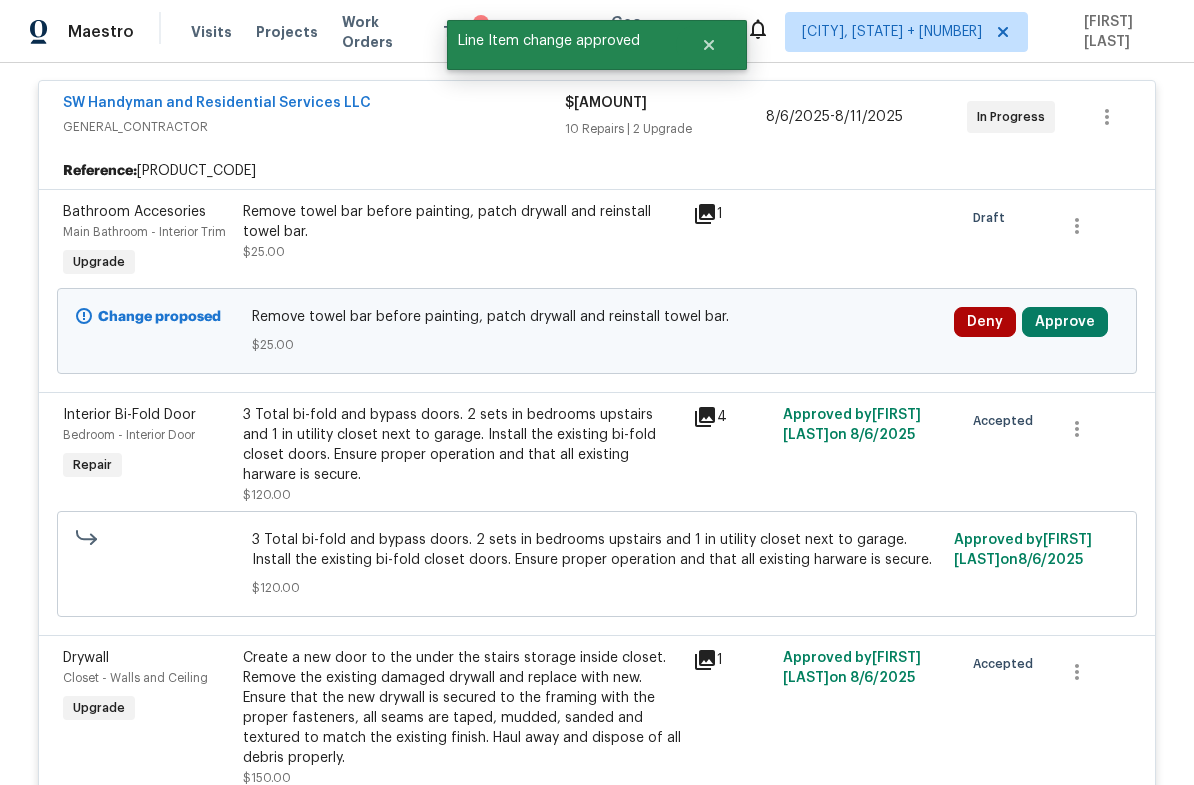 click on "Approve" at bounding box center (1065, 322) 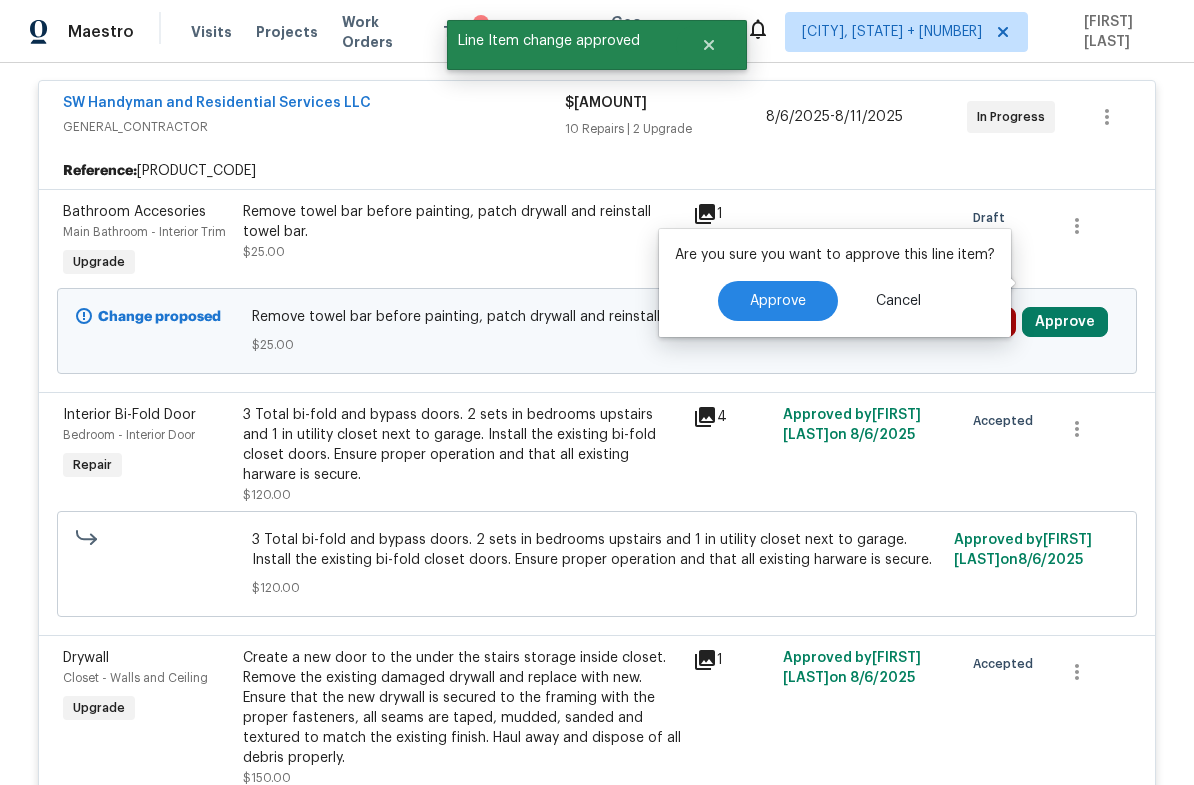 click on "Approve" at bounding box center (778, 301) 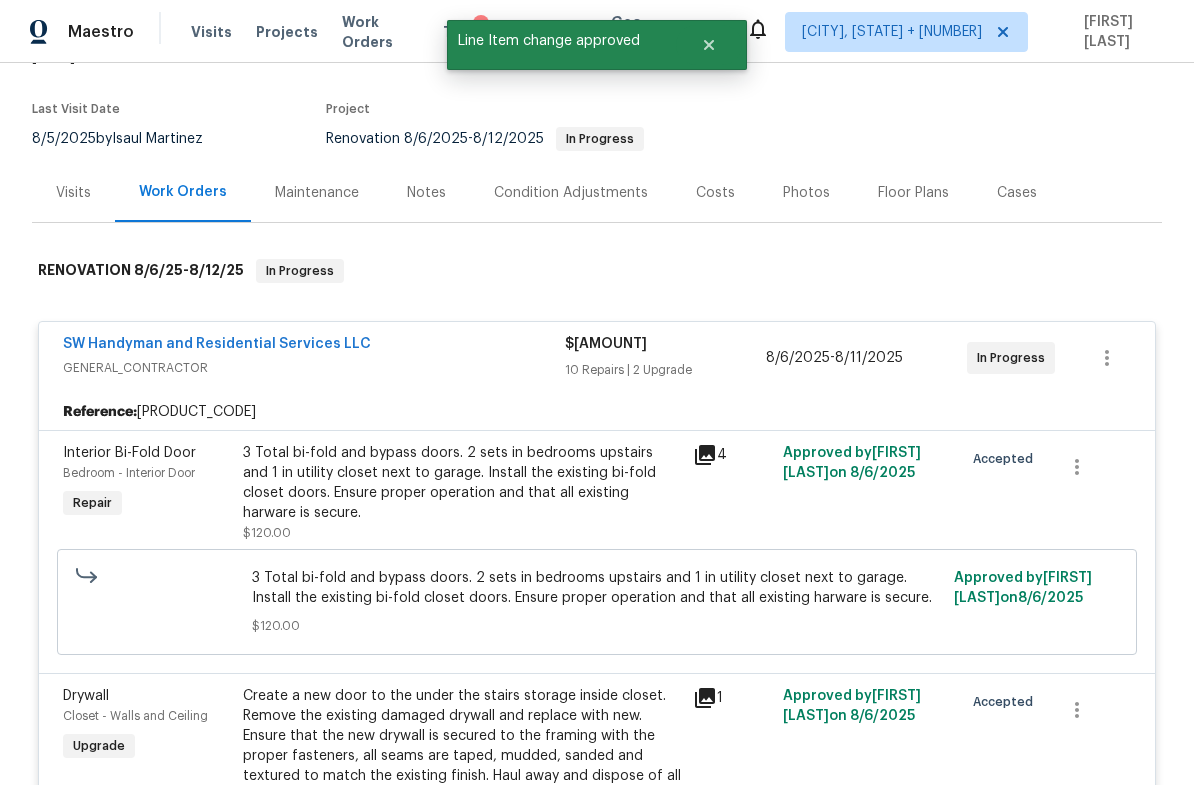 scroll, scrollTop: 198, scrollLeft: 0, axis: vertical 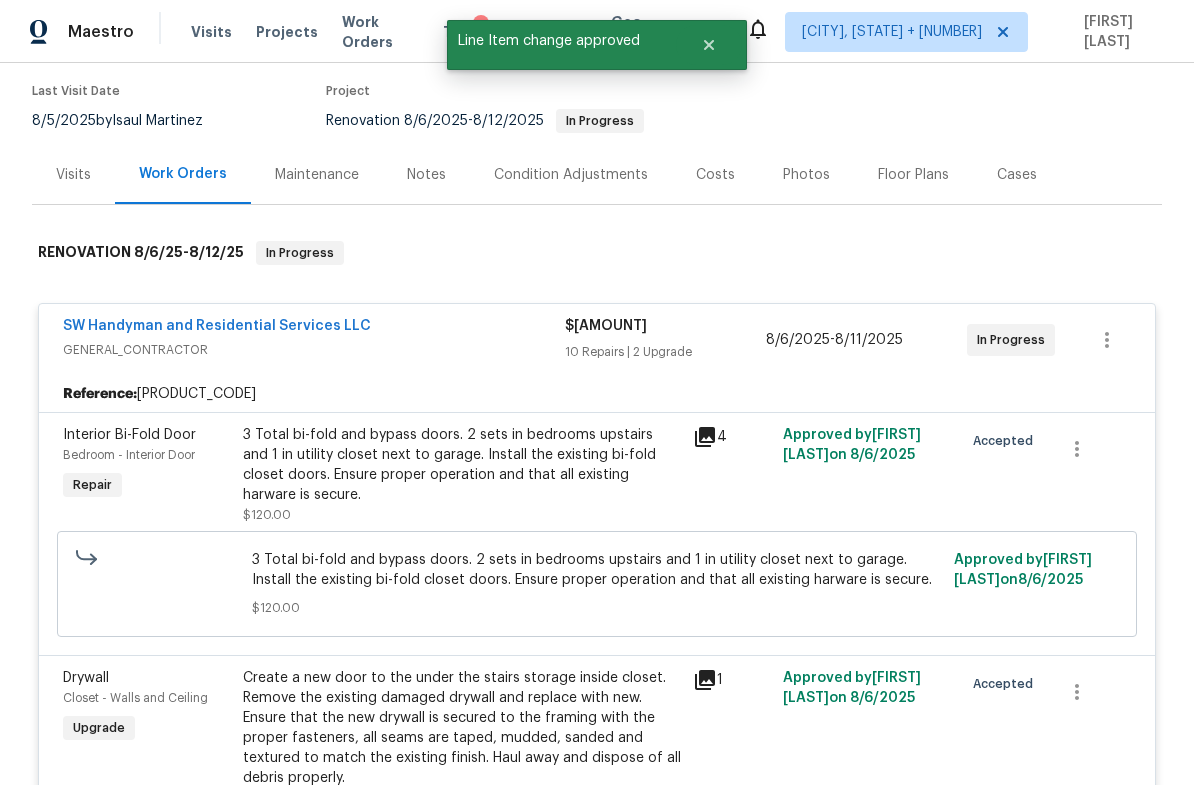 click on "GENERAL_CONTRACTOR" at bounding box center [314, 350] 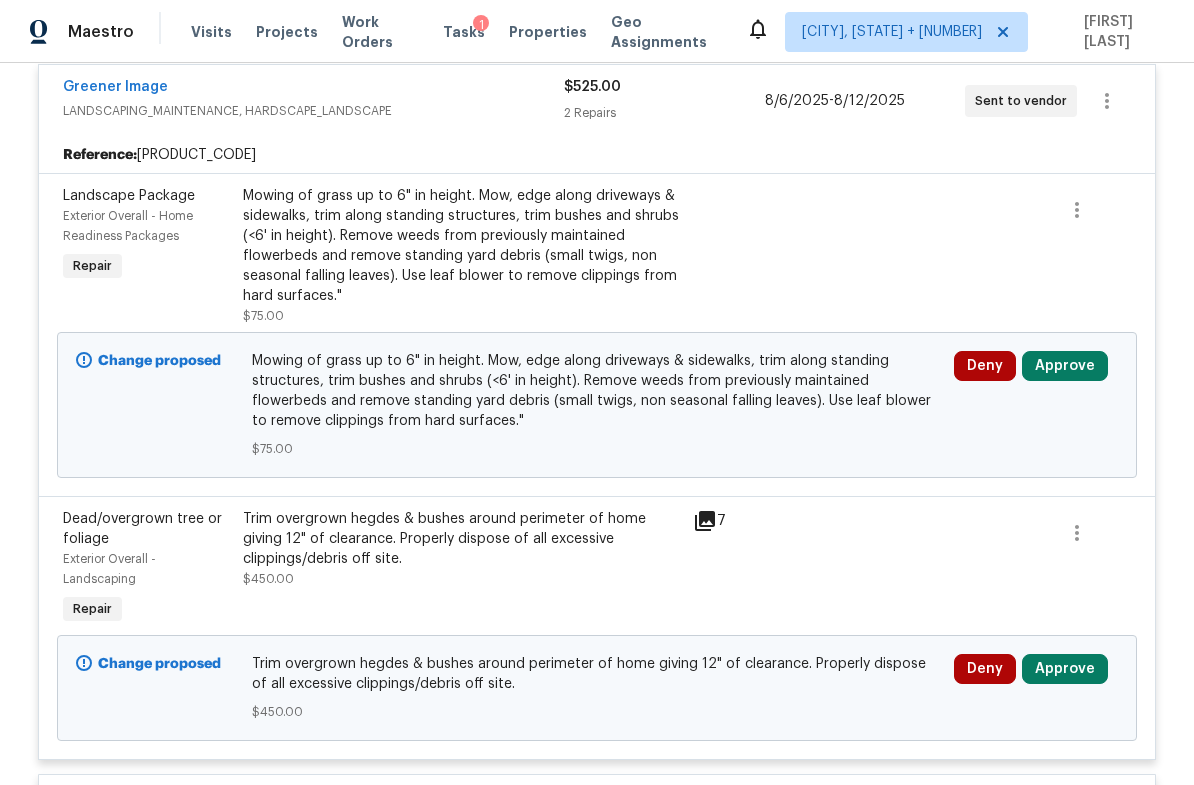 scroll, scrollTop: 511, scrollLeft: 0, axis: vertical 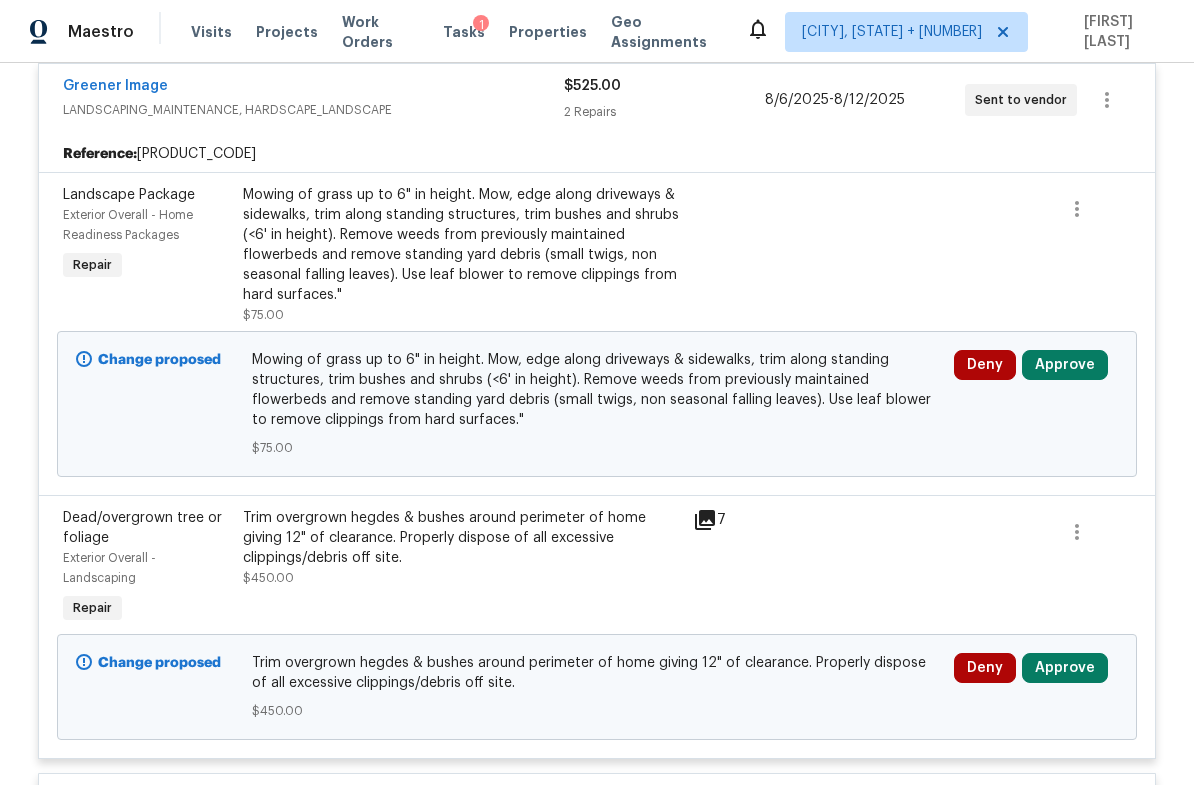 click on "Approve" at bounding box center [1065, 365] 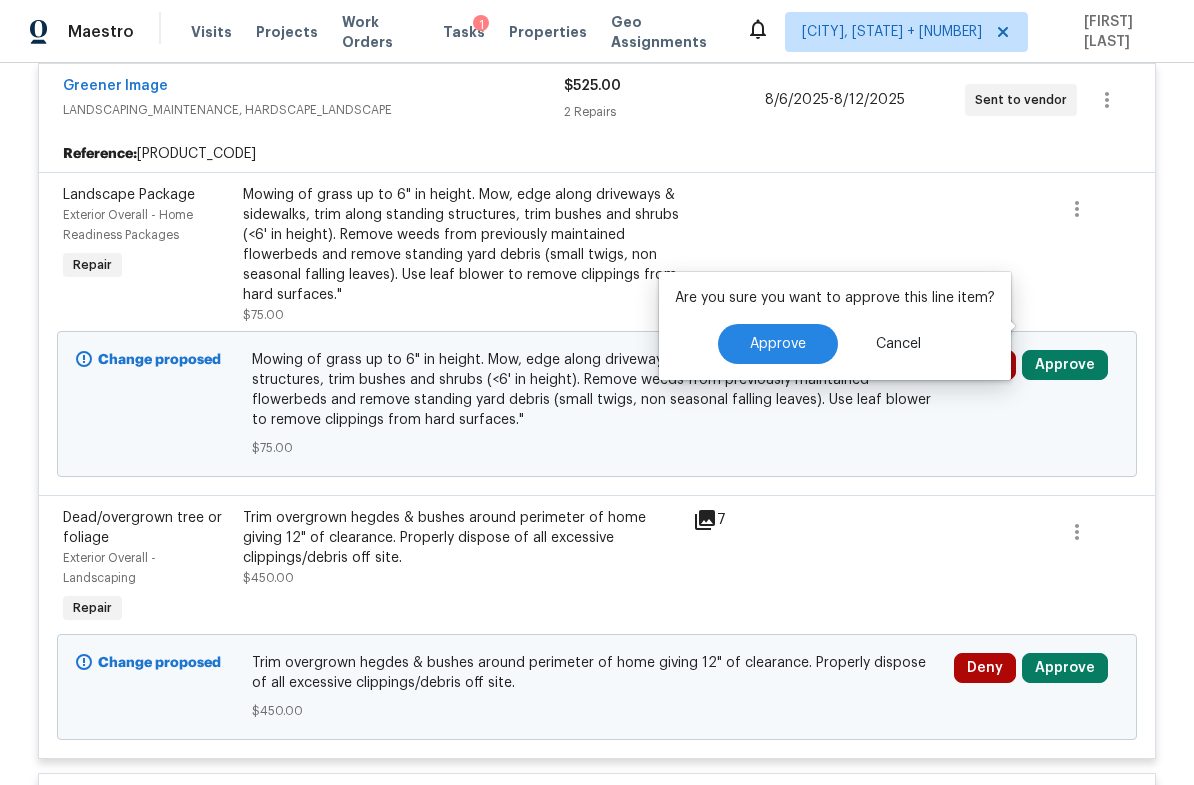 click on "Approve" at bounding box center (778, 344) 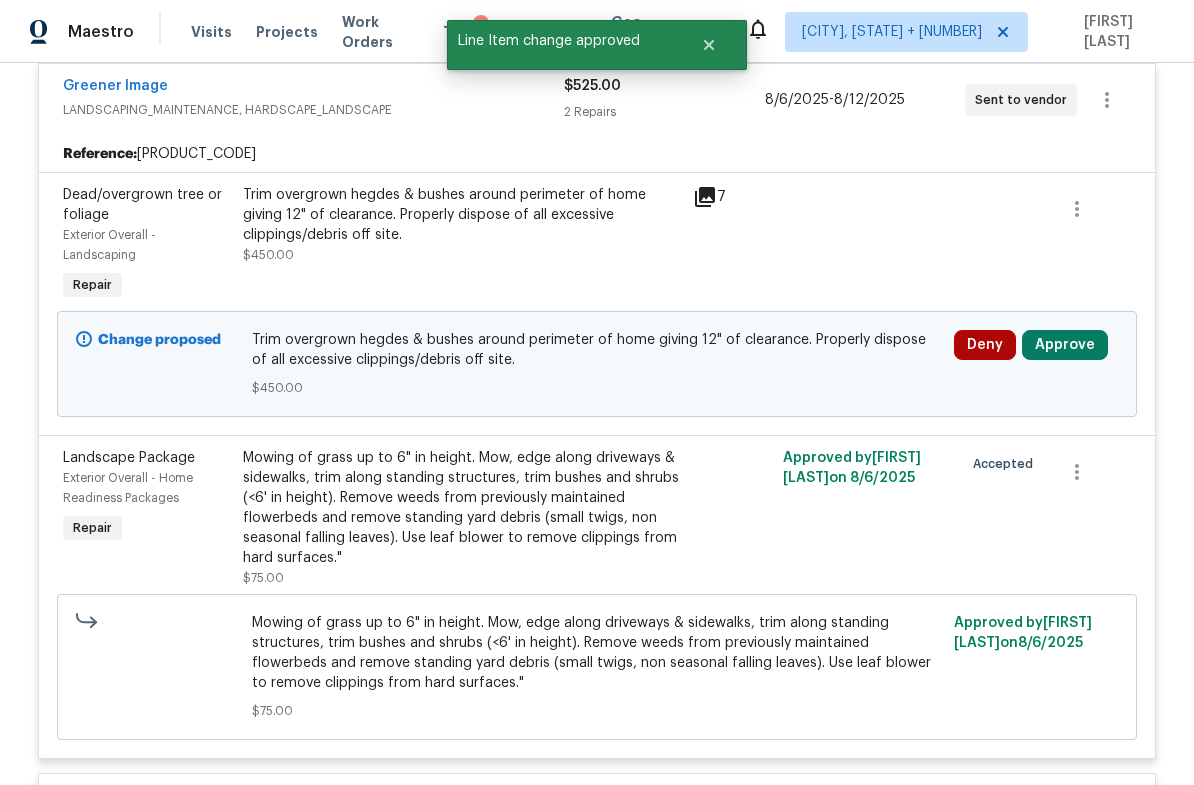 click on "Approve" at bounding box center [1065, 345] 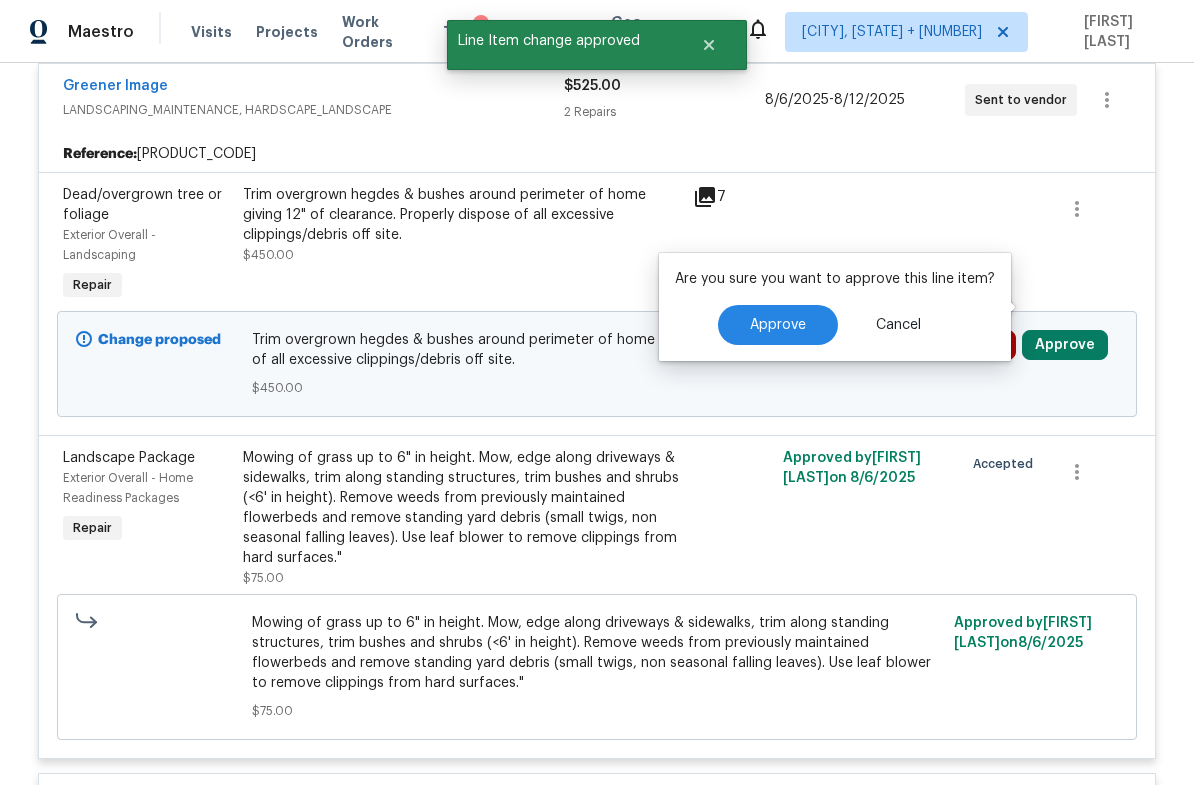 click on "Approve" at bounding box center (778, 325) 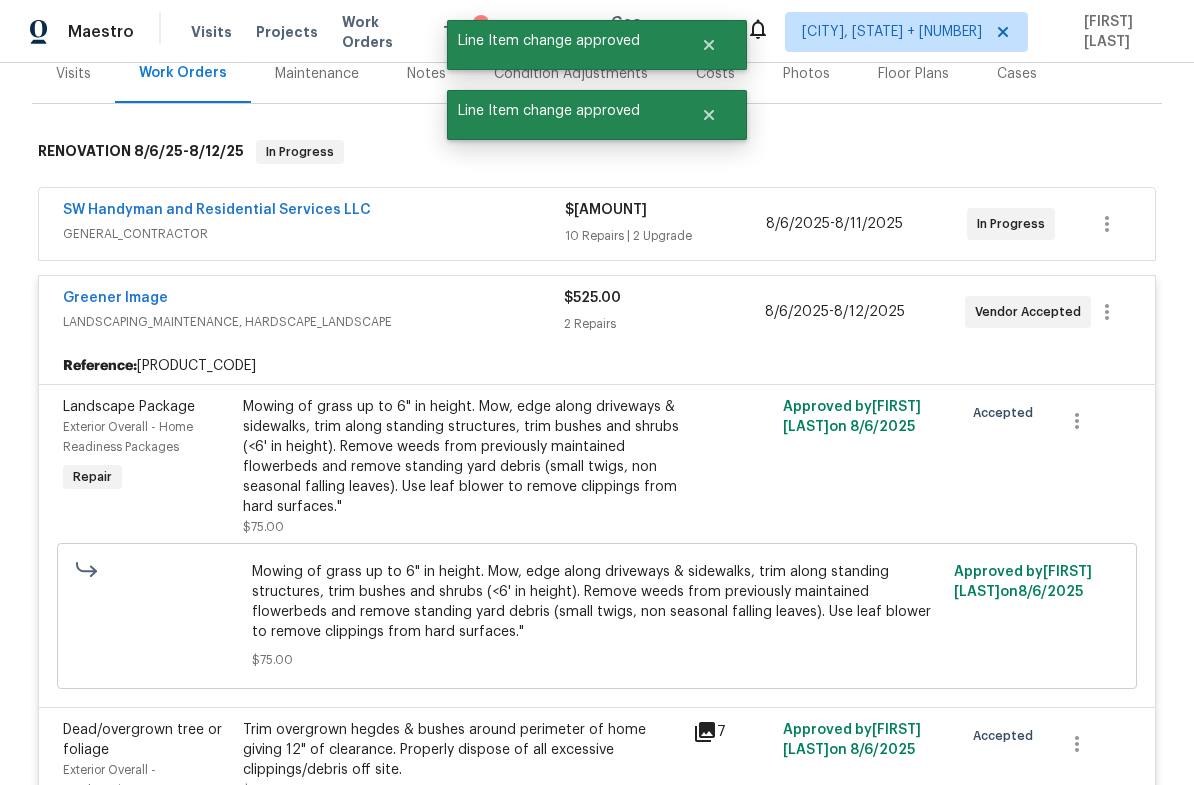 scroll, scrollTop: 290, scrollLeft: 0, axis: vertical 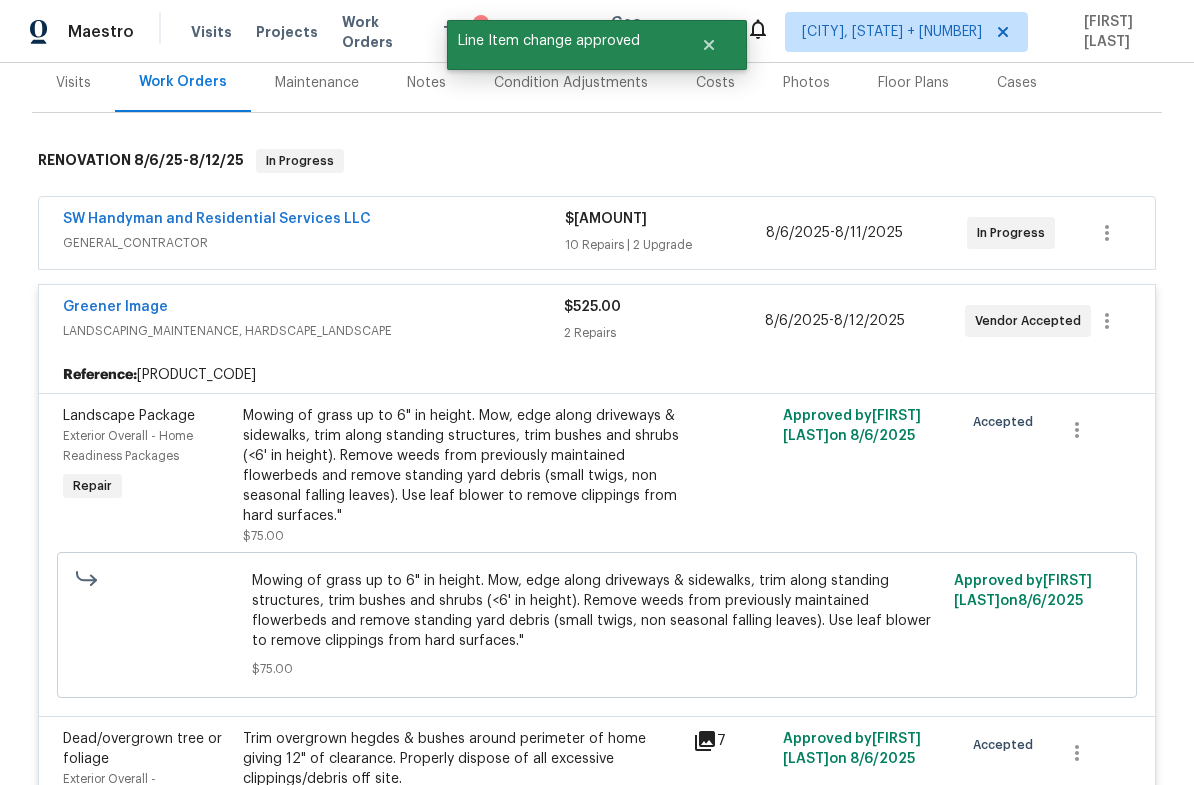 click on "Greener Image" at bounding box center [313, 309] 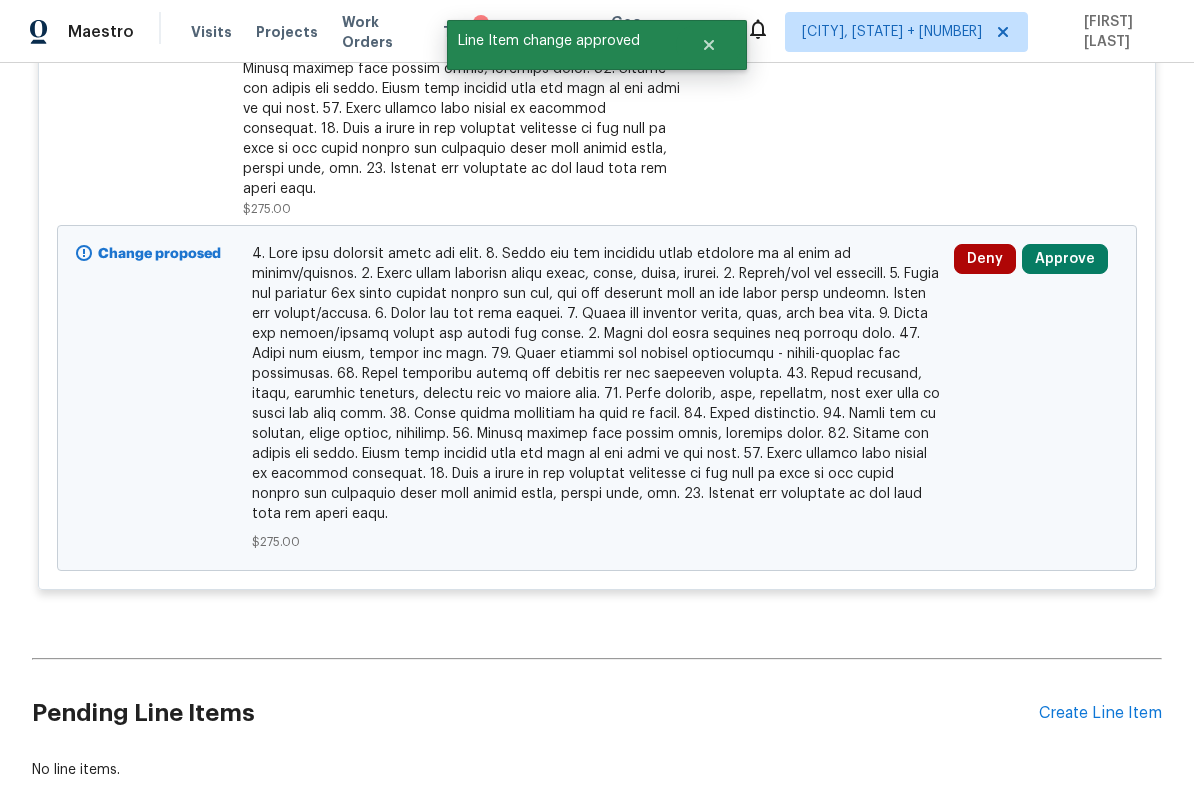 scroll, scrollTop: 1009, scrollLeft: 0, axis: vertical 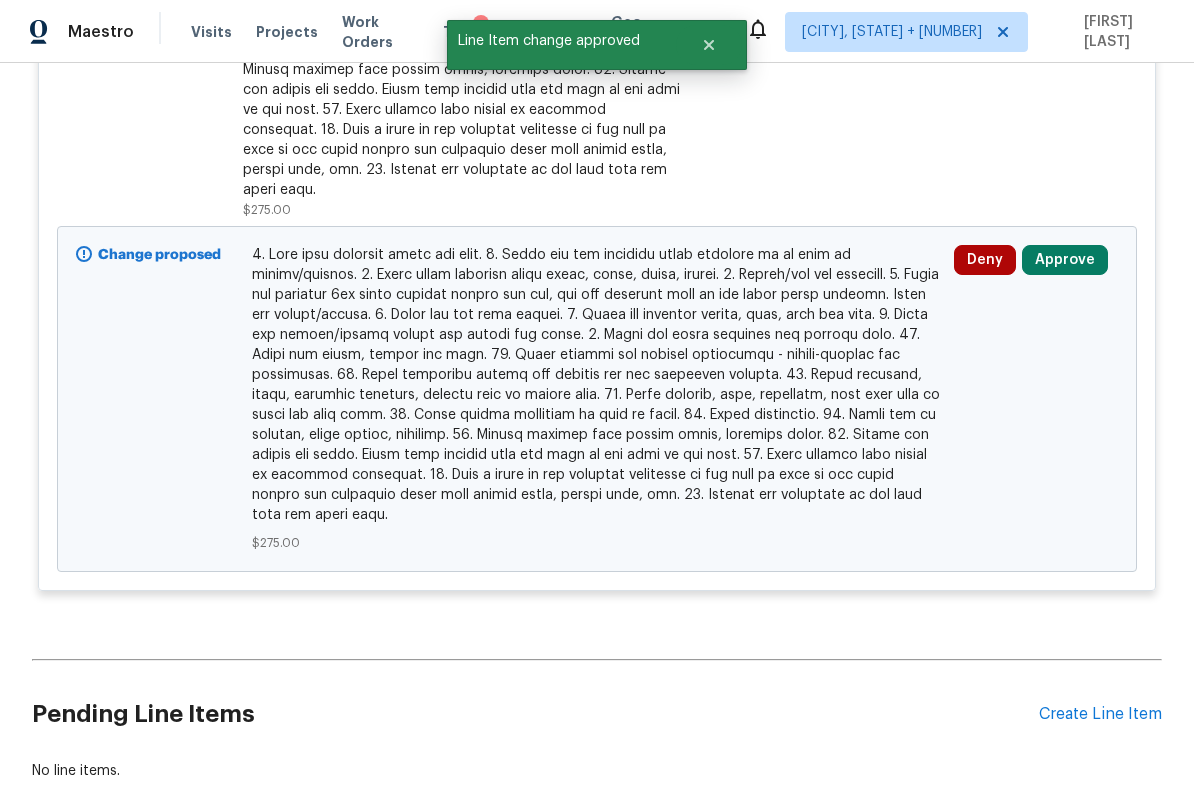 click on "Approve" at bounding box center [1065, 260] 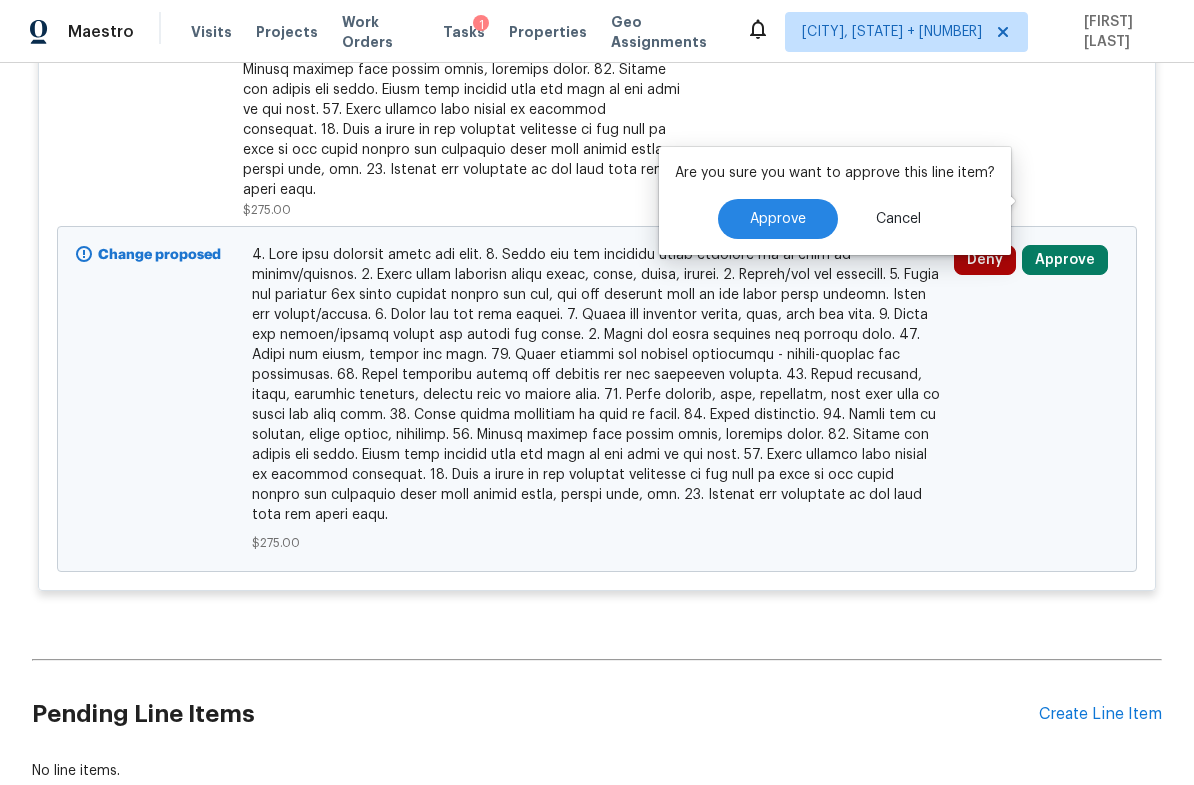 click on "Approve" at bounding box center [778, 219] 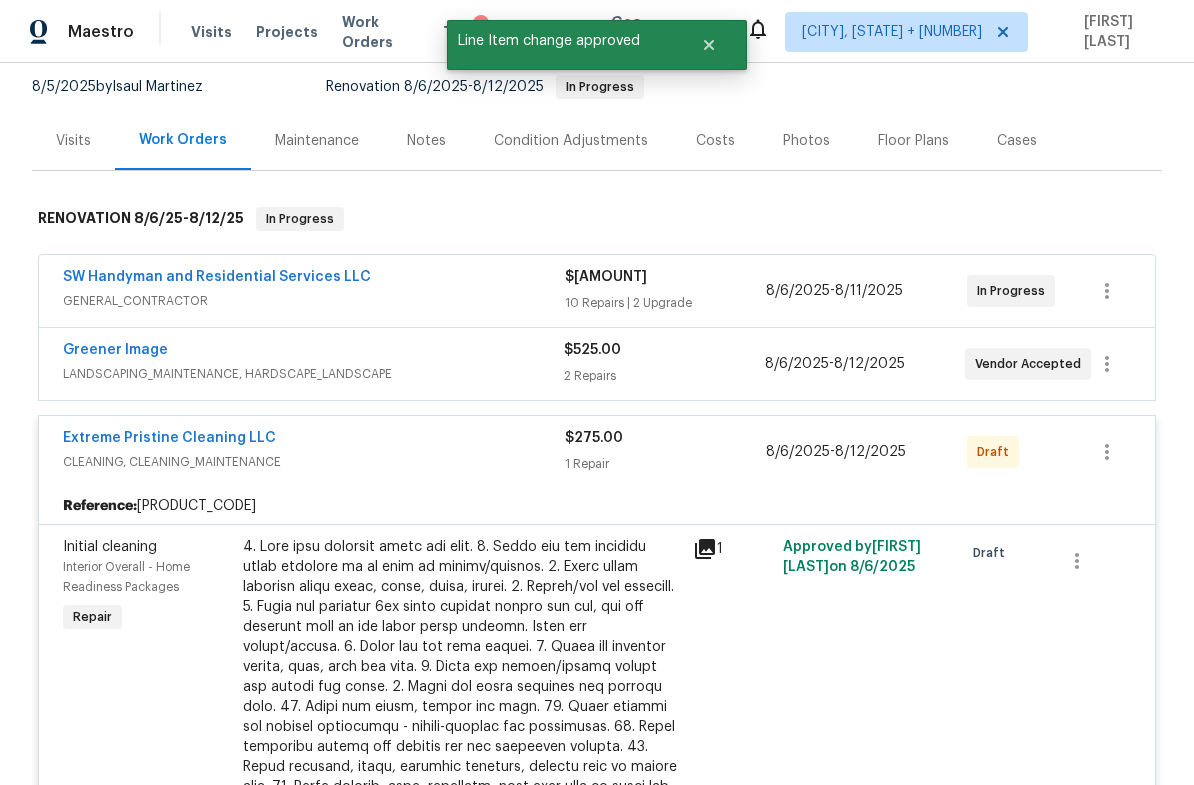 click on "Extreme Pristine Cleaning LLC" at bounding box center (314, 440) 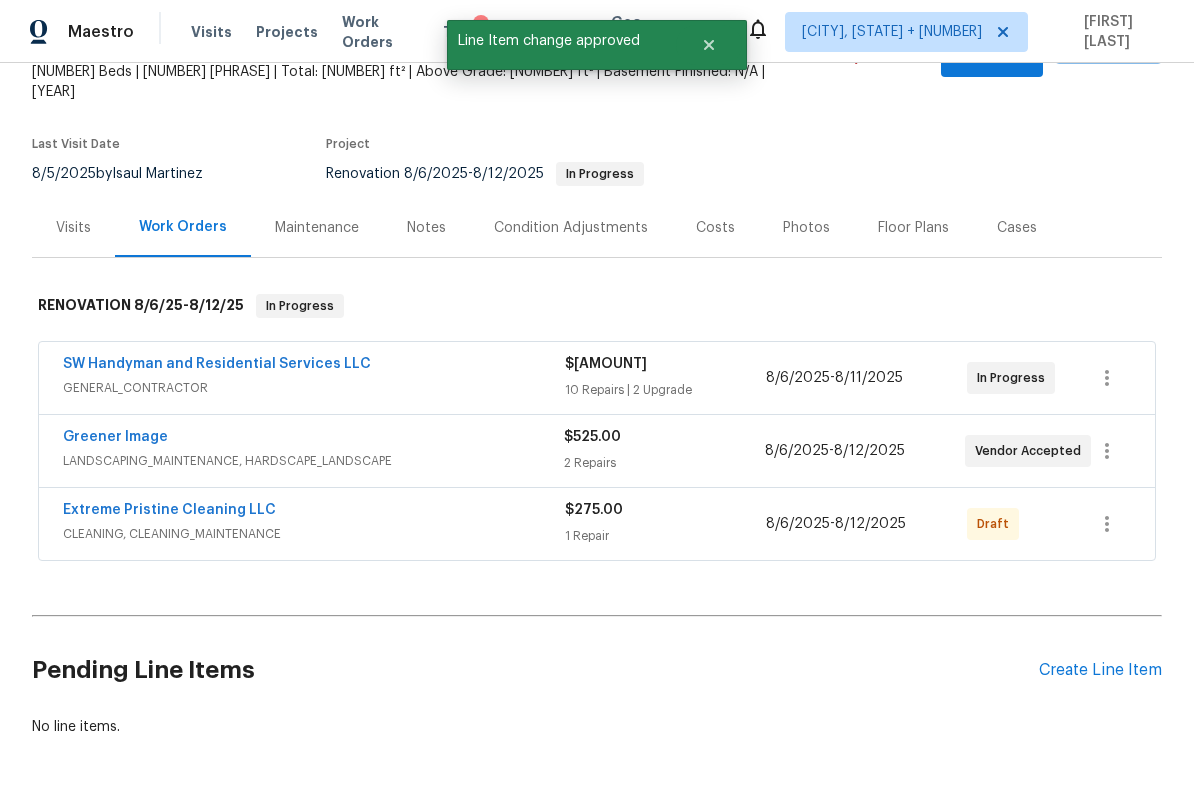 scroll, scrollTop: 143, scrollLeft: 0, axis: vertical 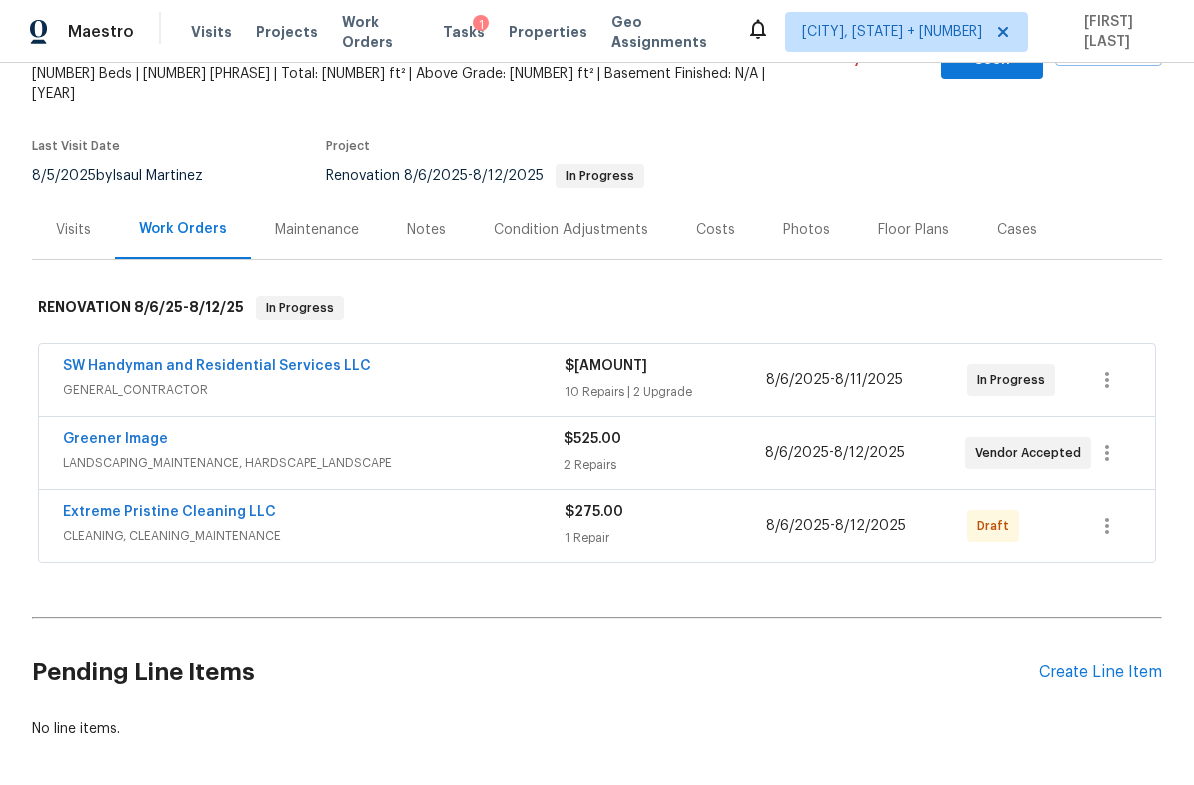 click on "Condition Adjustments" at bounding box center [571, 230] 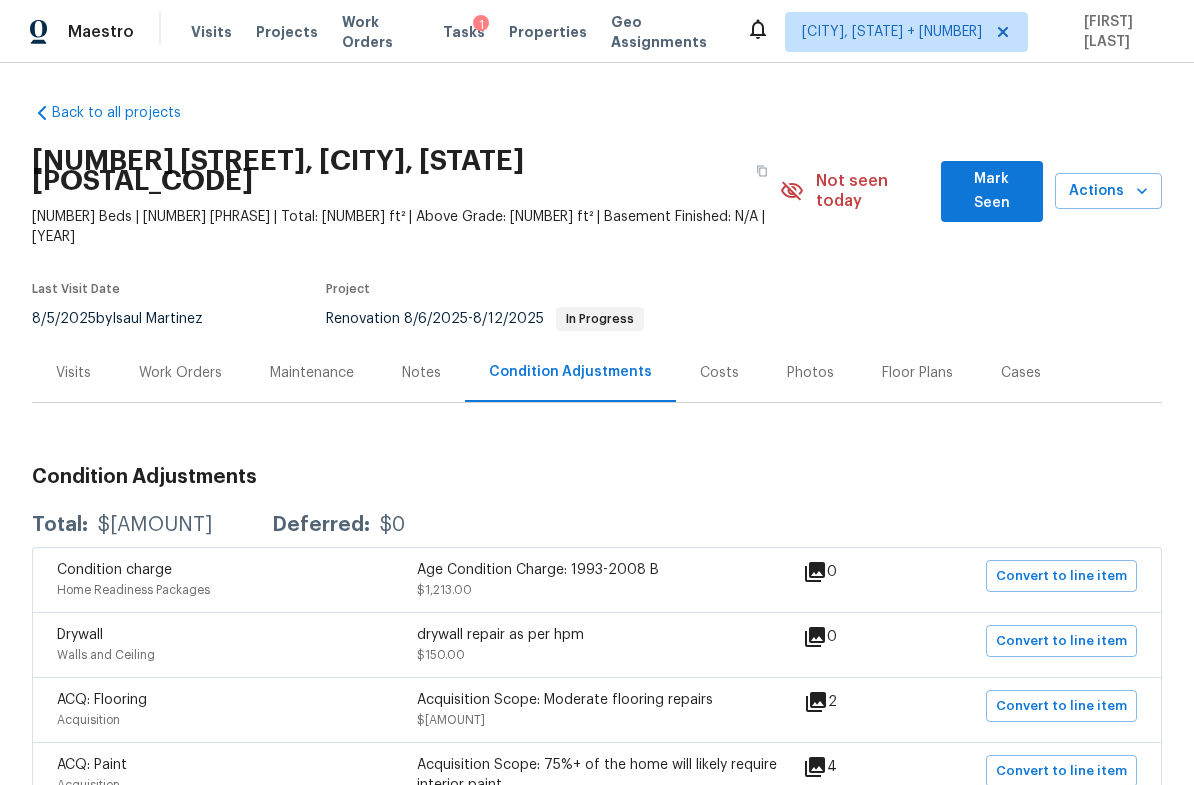 scroll, scrollTop: 0, scrollLeft: 0, axis: both 